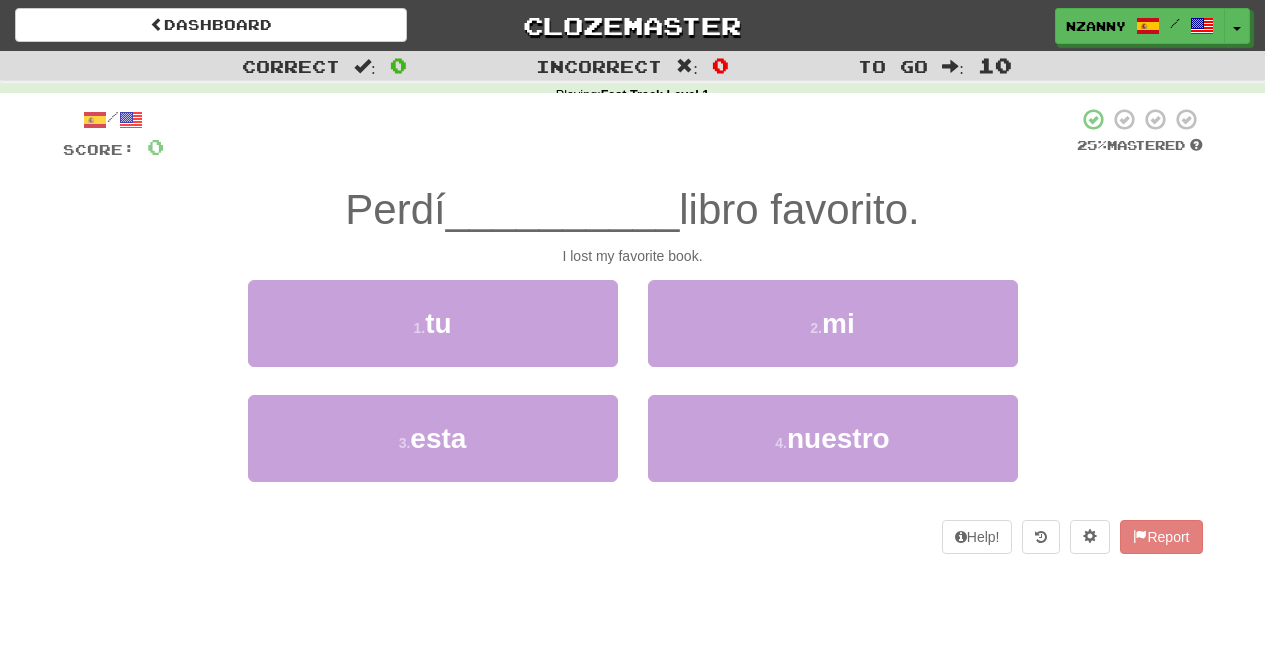 scroll, scrollTop: 0, scrollLeft: 0, axis: both 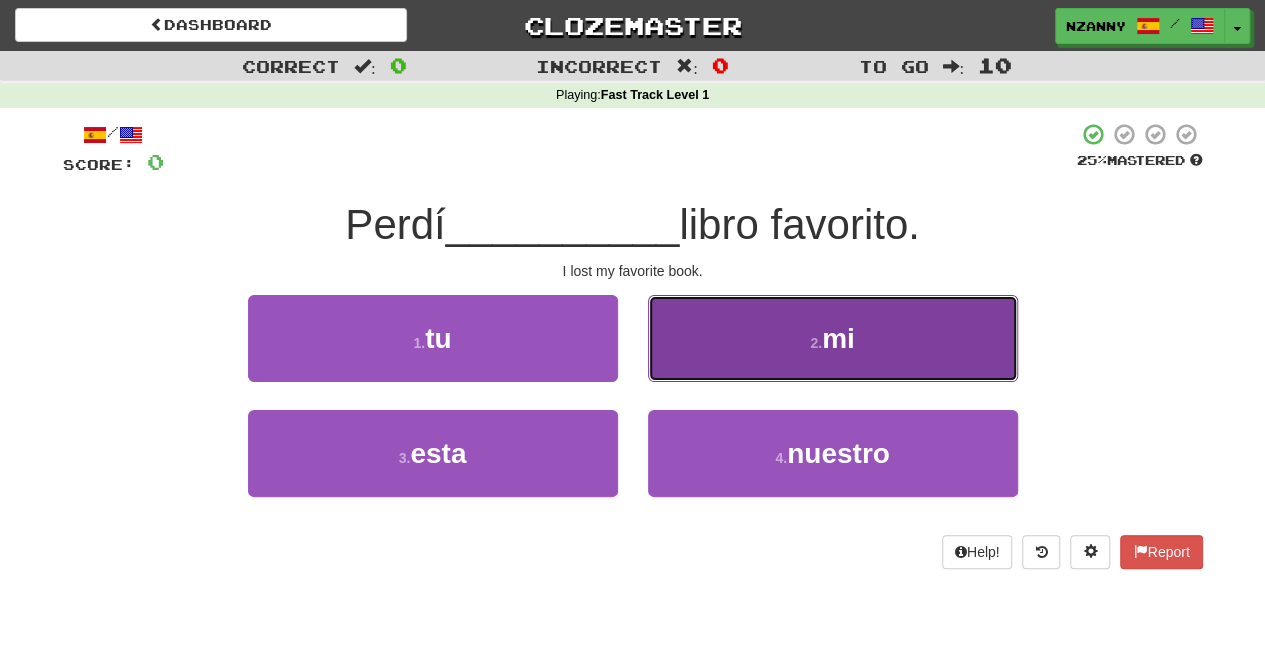 click on "2 .  mi" at bounding box center [833, 338] 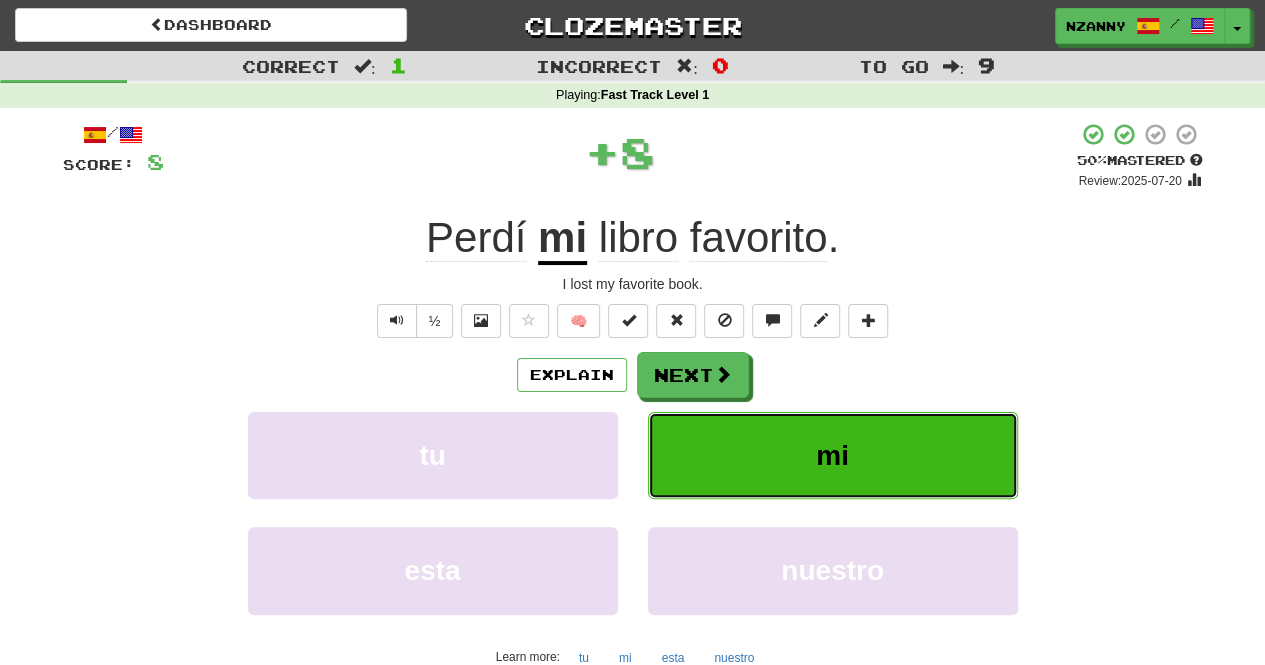 type 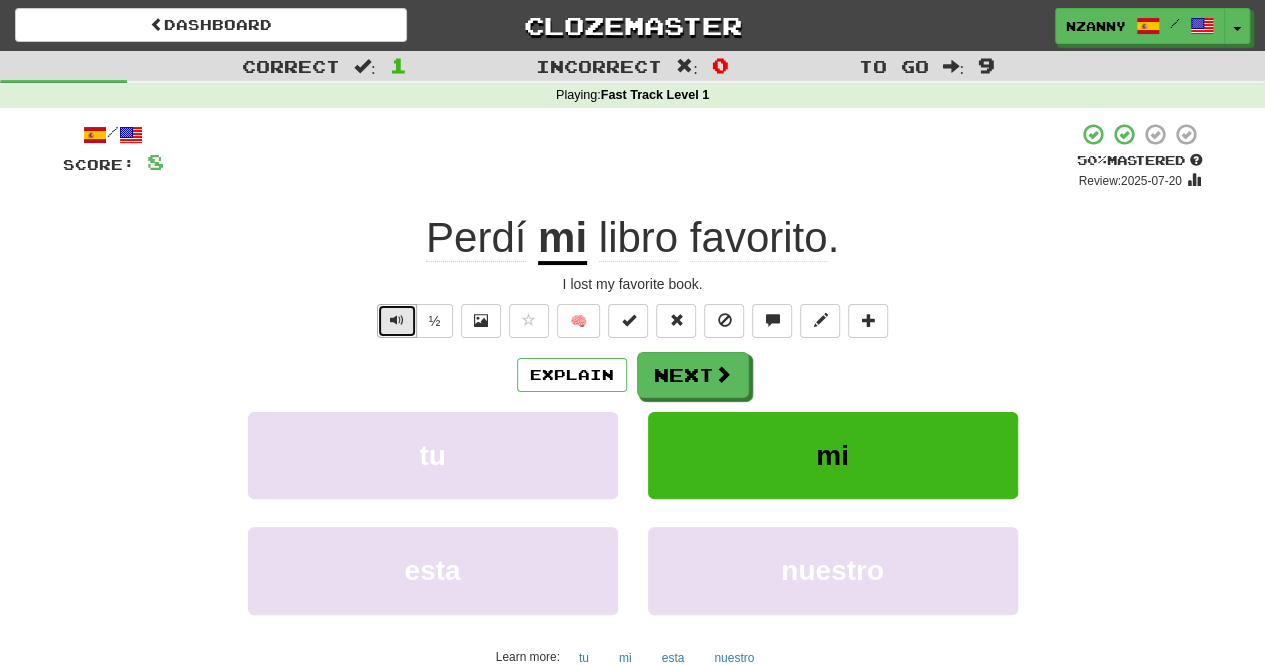 click at bounding box center [397, 320] 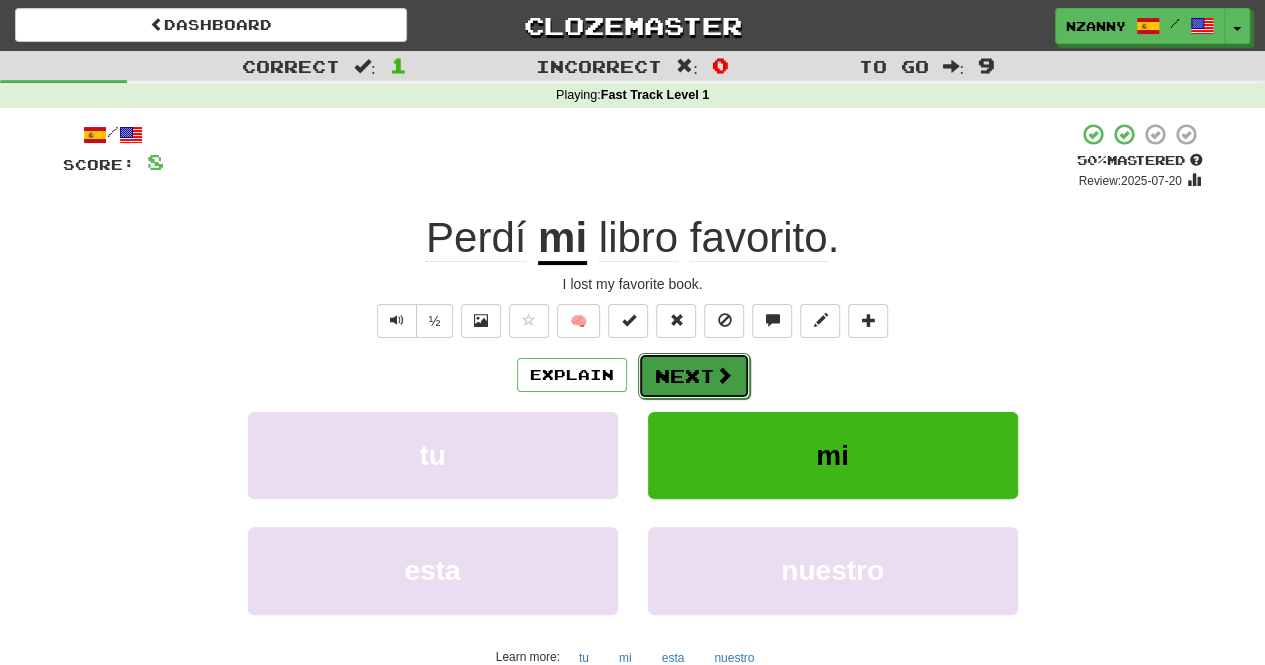 click on "Next" at bounding box center (694, 376) 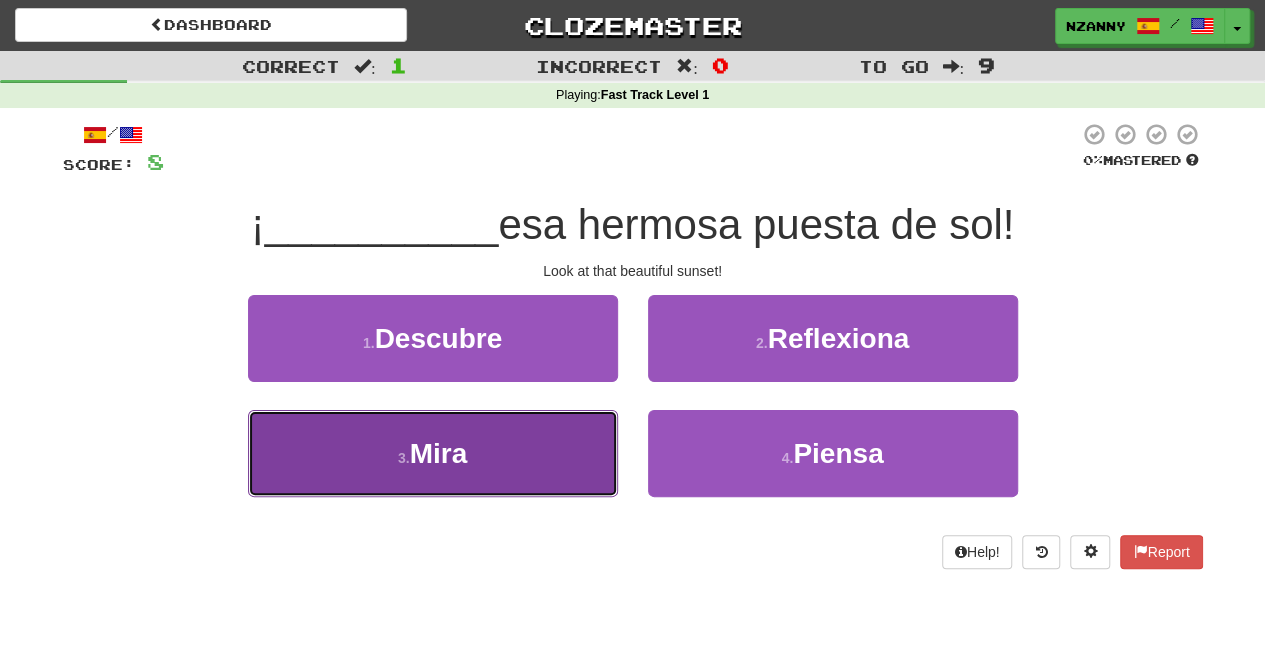 click on "3 .  Mira" at bounding box center (433, 453) 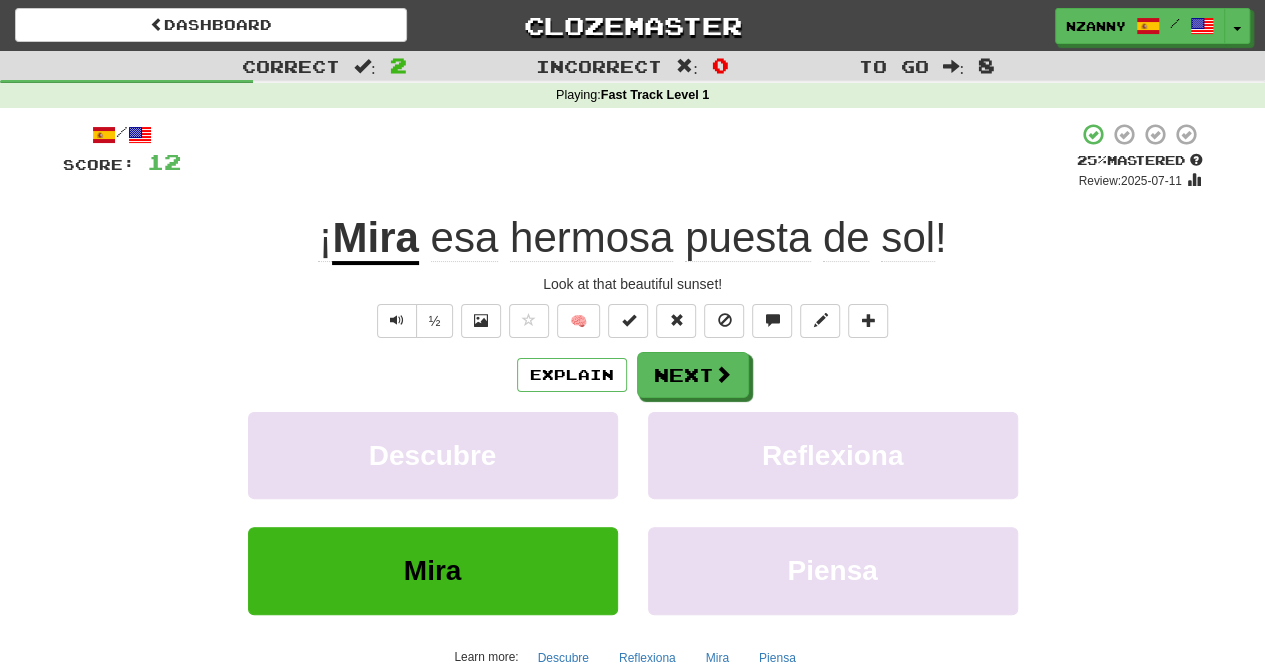 click on "puesta" at bounding box center (748, 238) 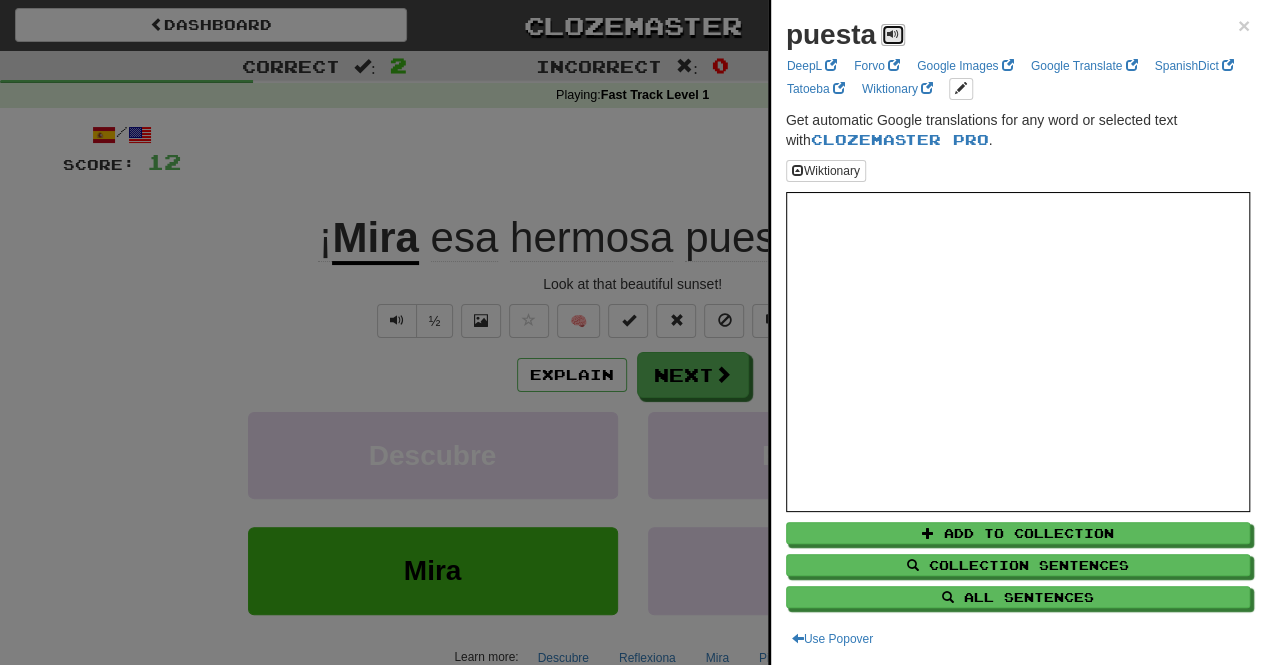 click at bounding box center [893, 34] 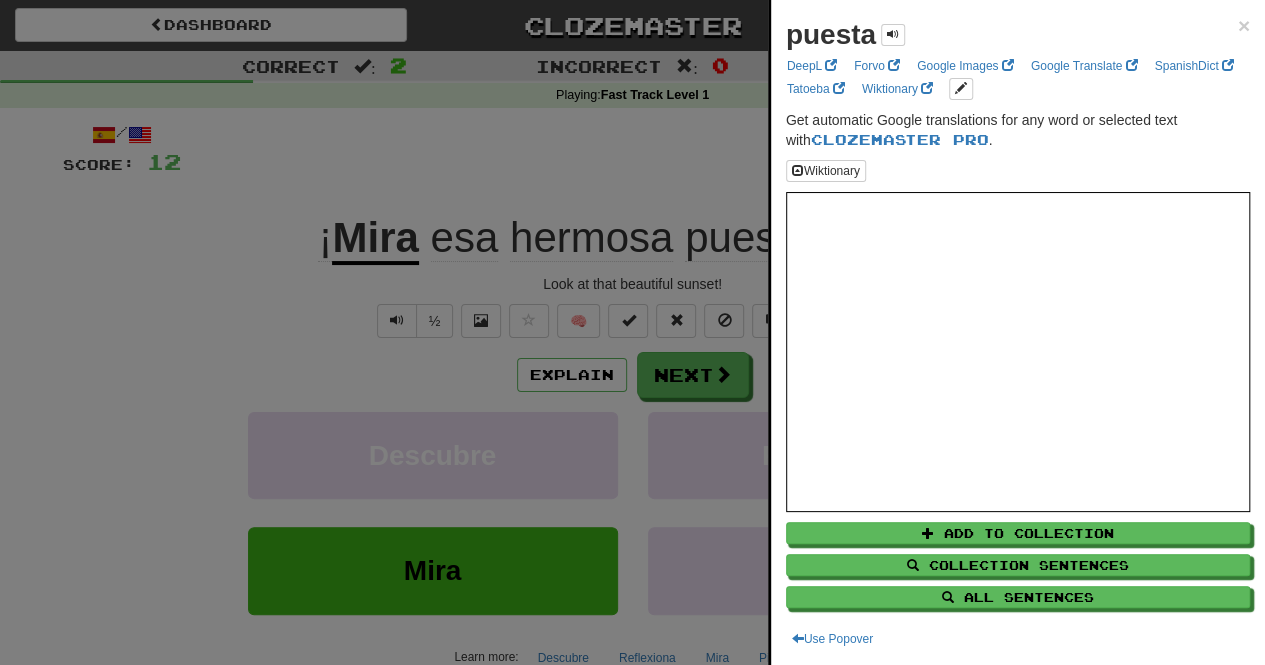 click at bounding box center (632, 332) 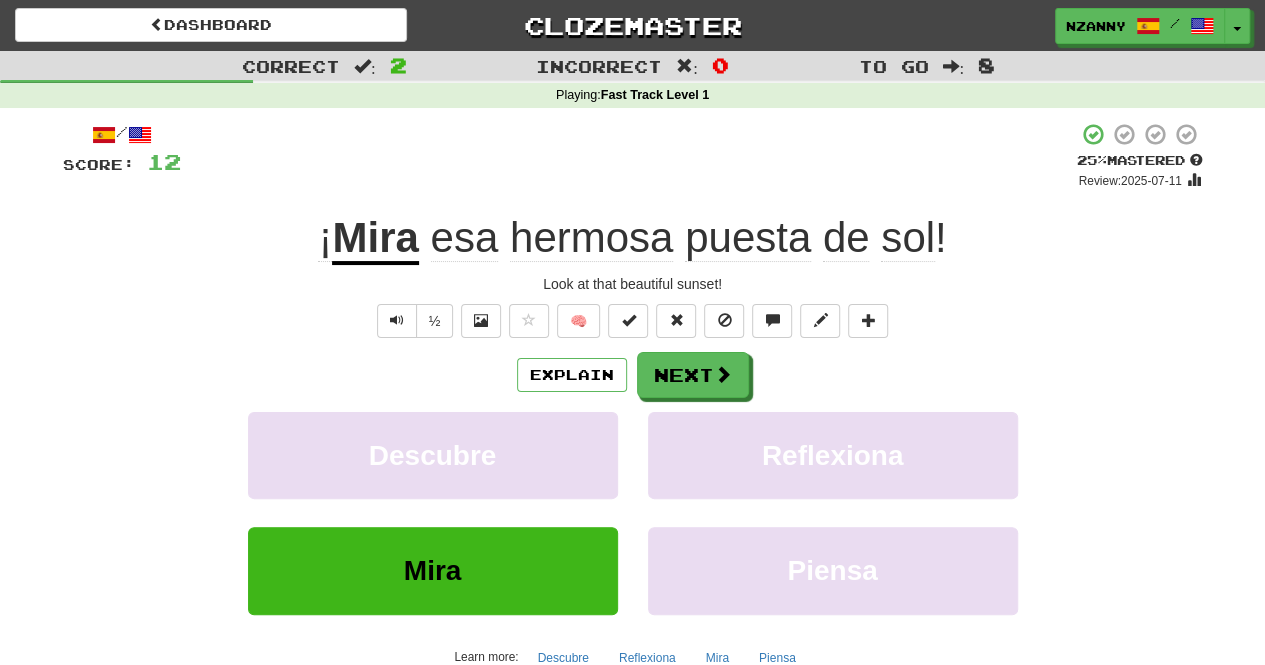 click on "puesta" at bounding box center (748, 238) 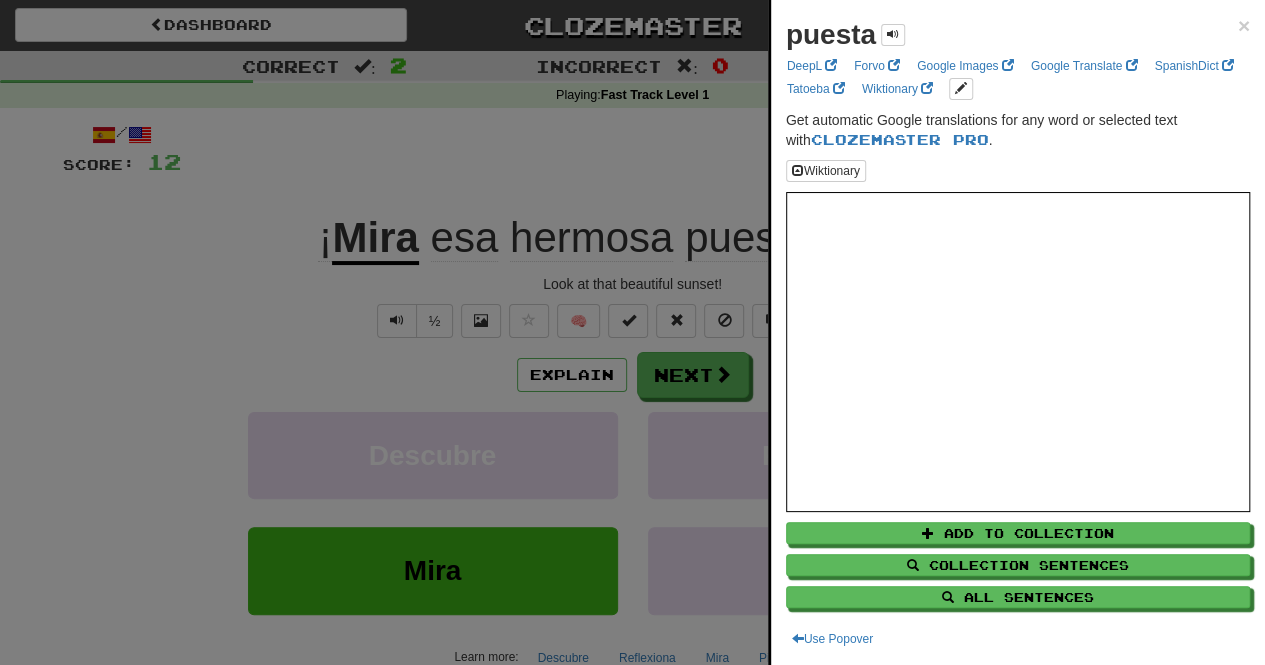 click at bounding box center [632, 332] 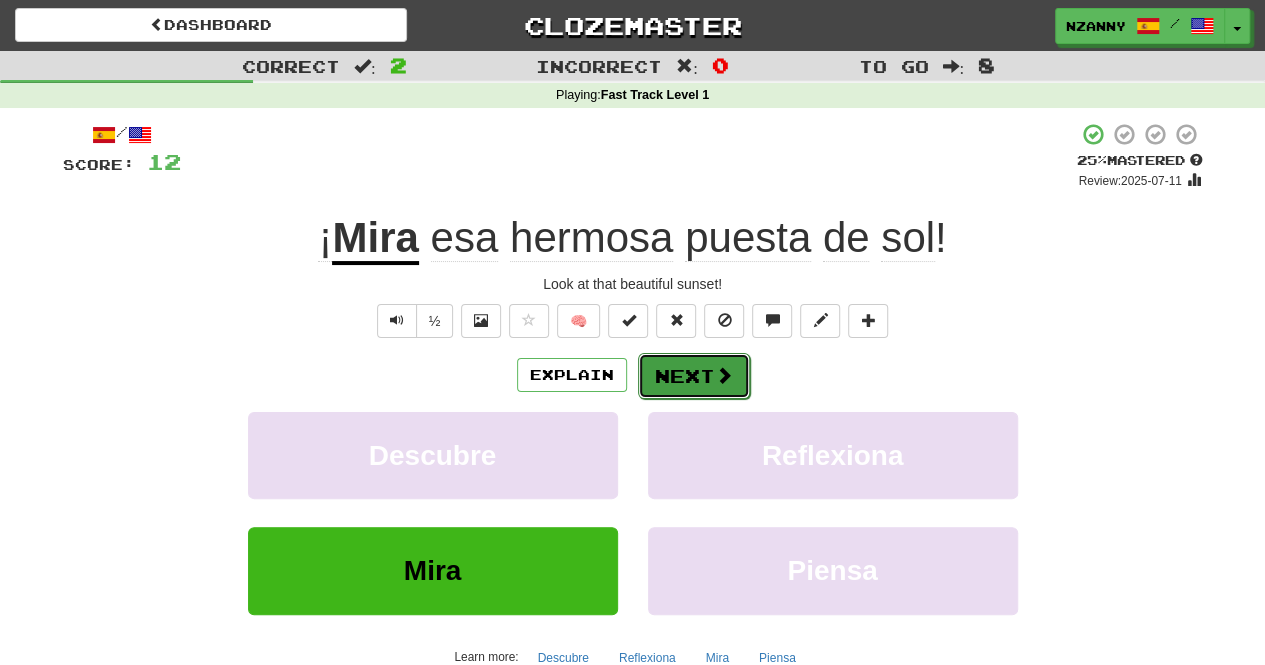 click on "Next" at bounding box center [694, 376] 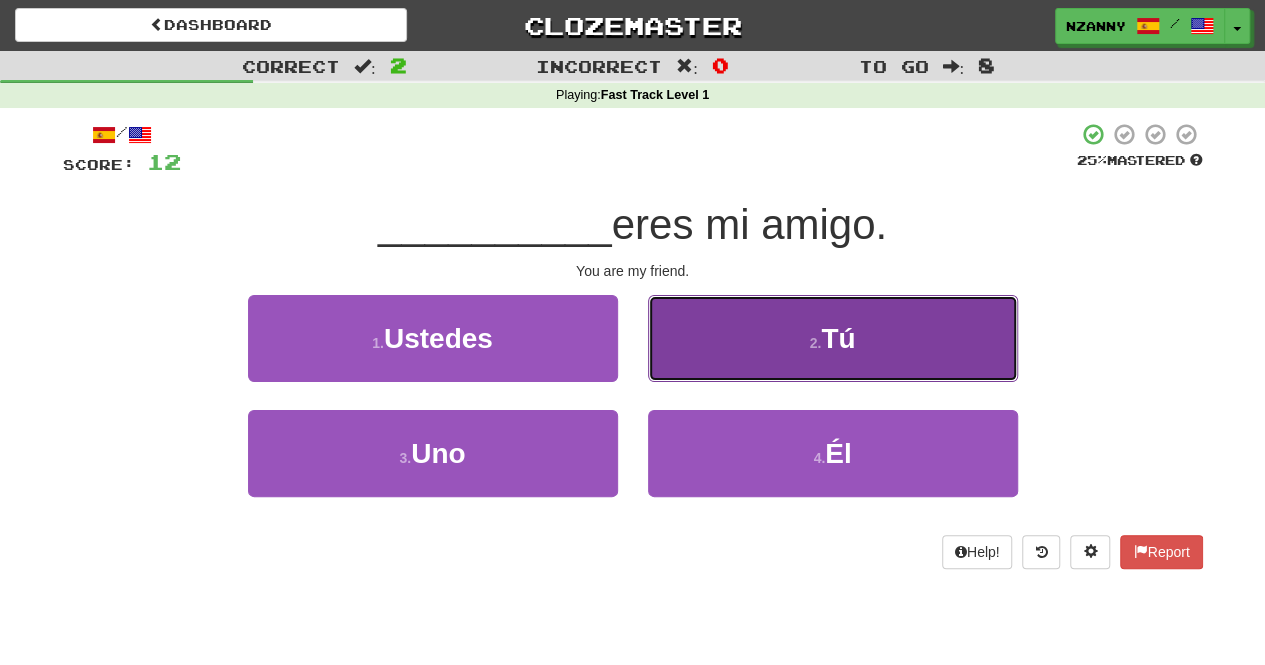 click on "2 .  Tú" at bounding box center (833, 338) 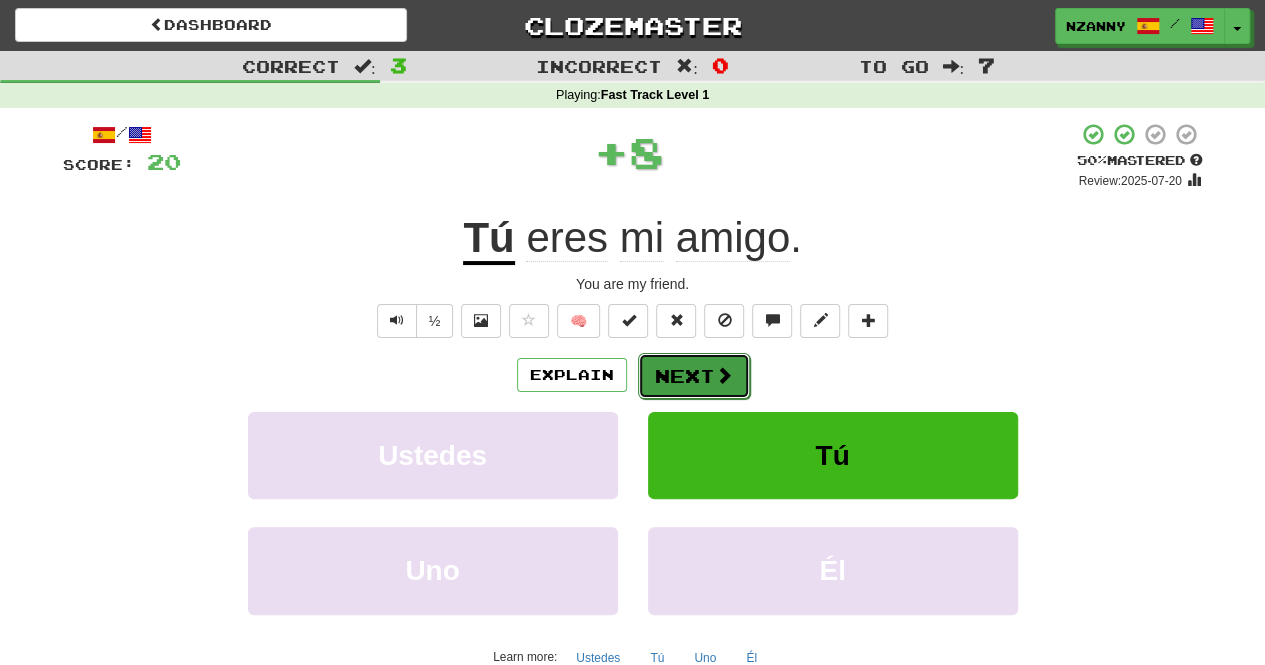 click on "Next" at bounding box center (694, 376) 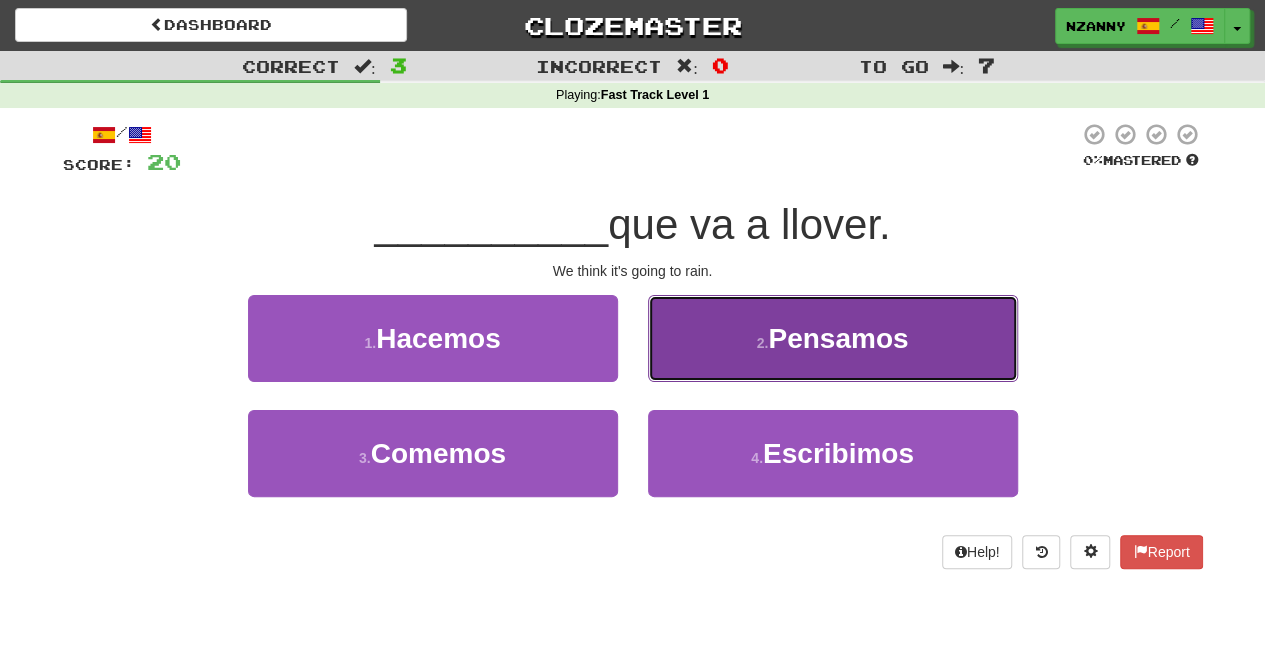click on "2 .  Pensamos" at bounding box center (833, 338) 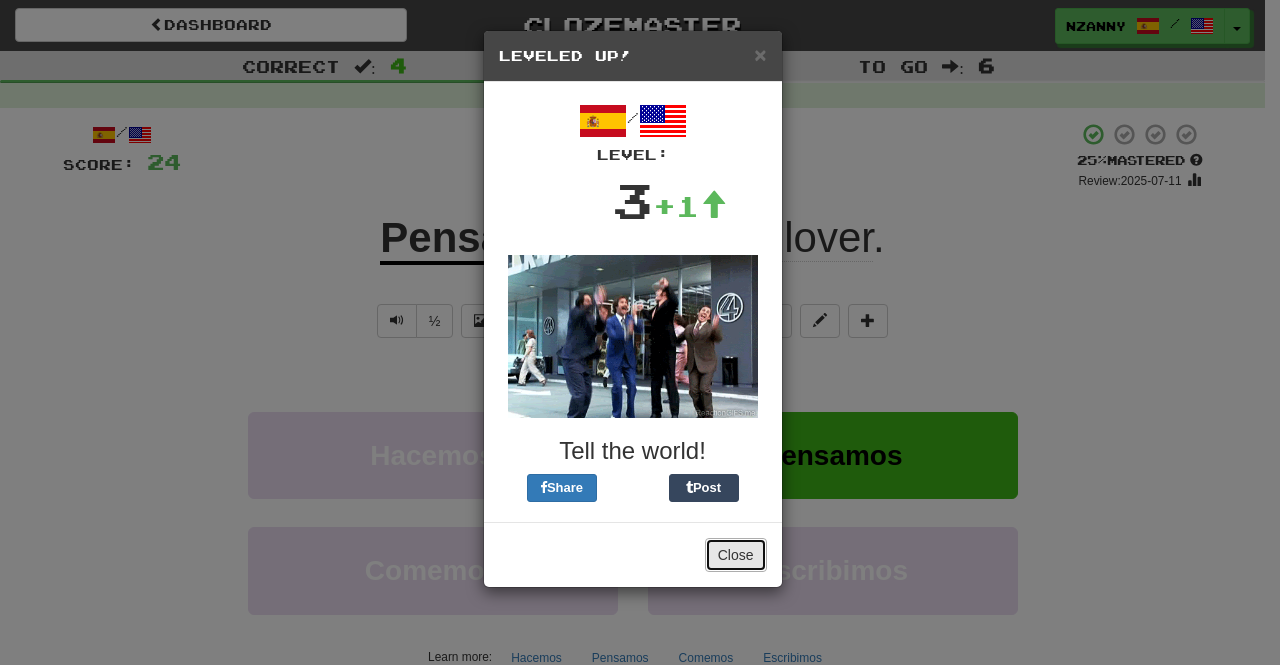 click on "Close" at bounding box center (736, 555) 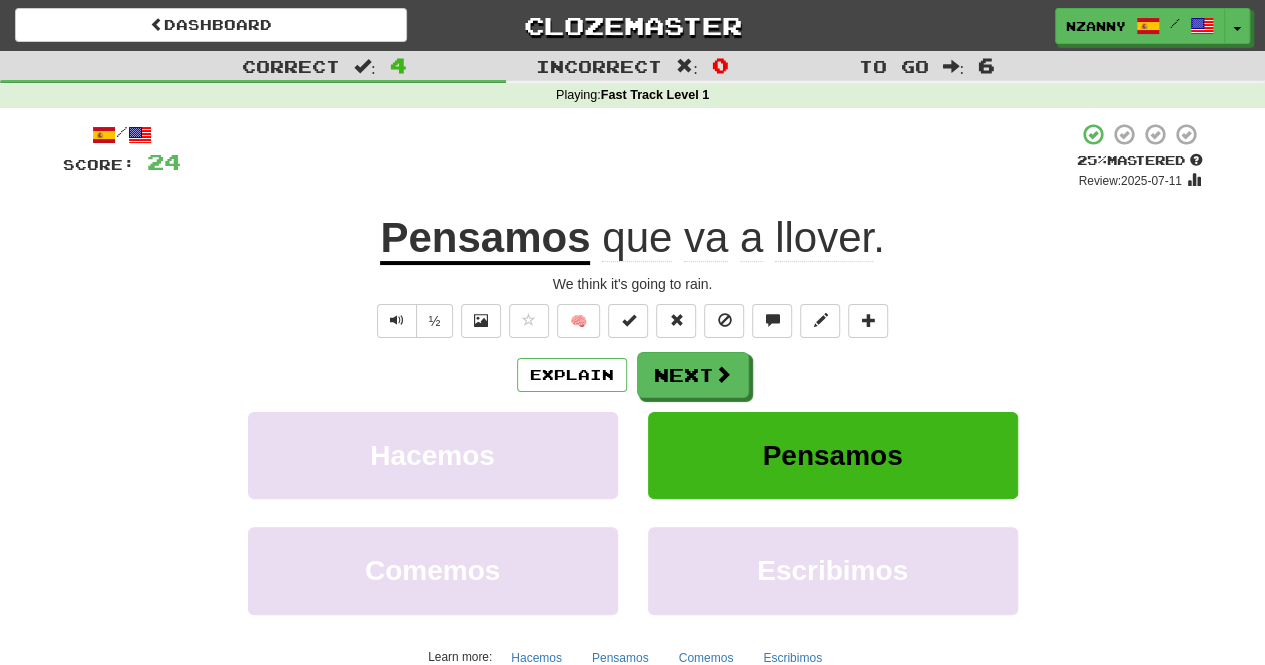 click on "llover" at bounding box center (824, 238) 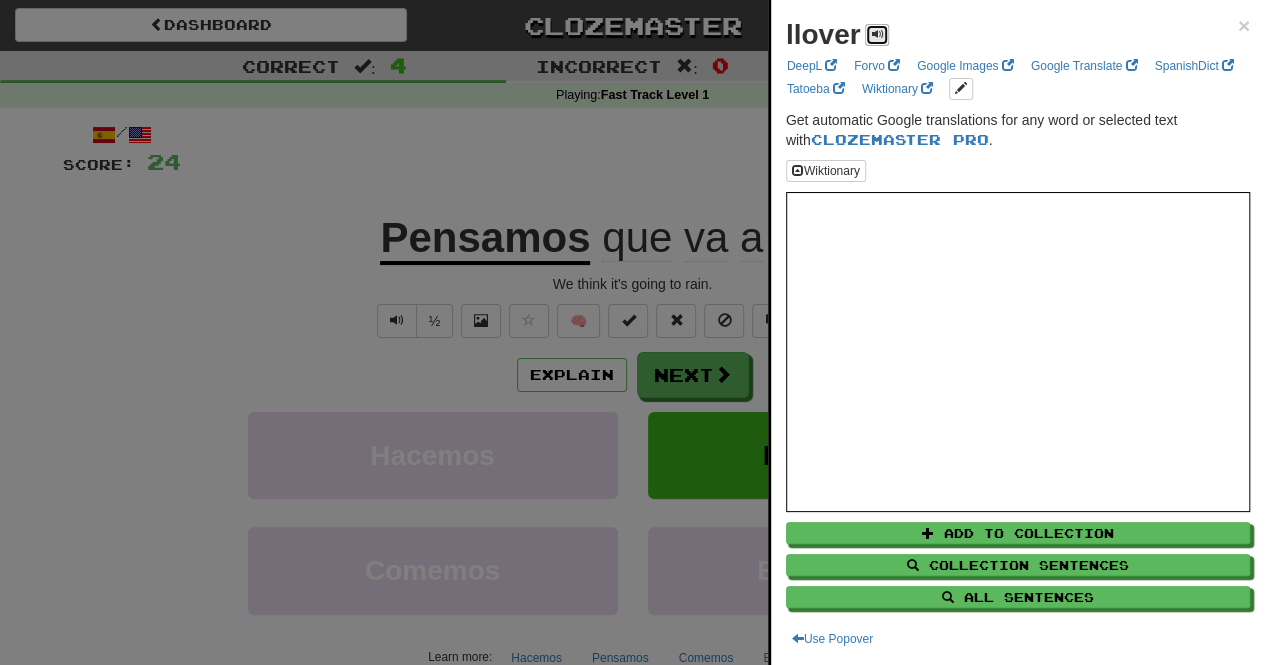 click at bounding box center (877, 35) 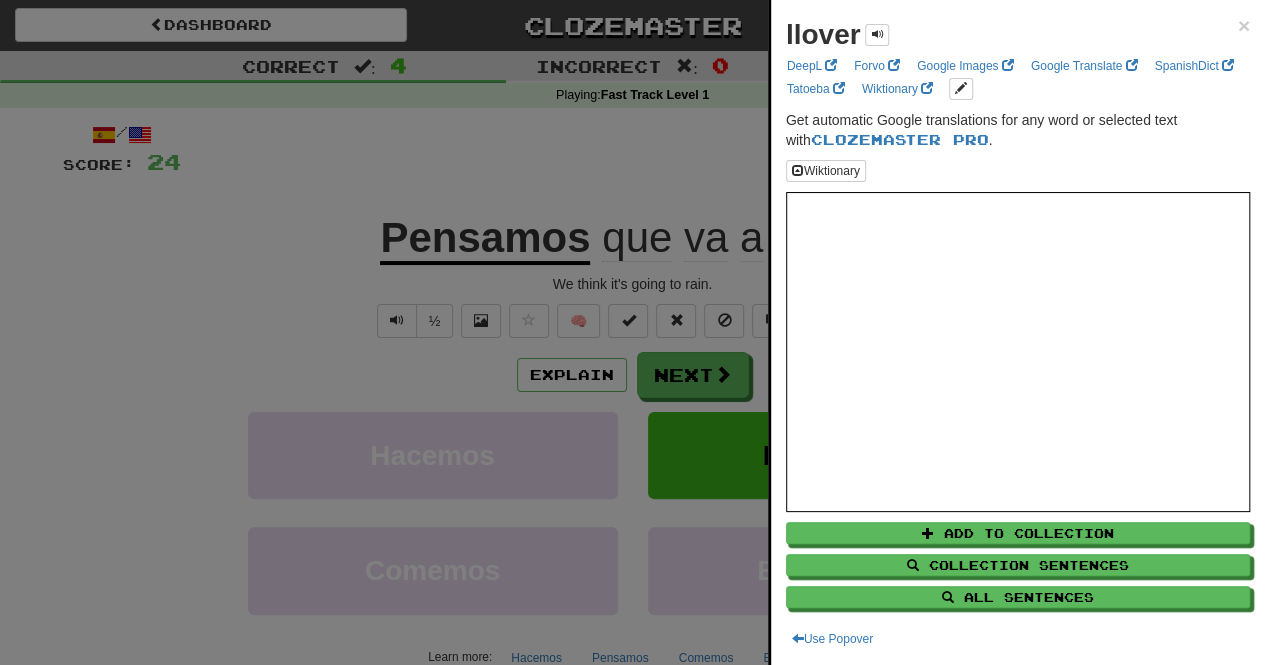 click at bounding box center (632, 332) 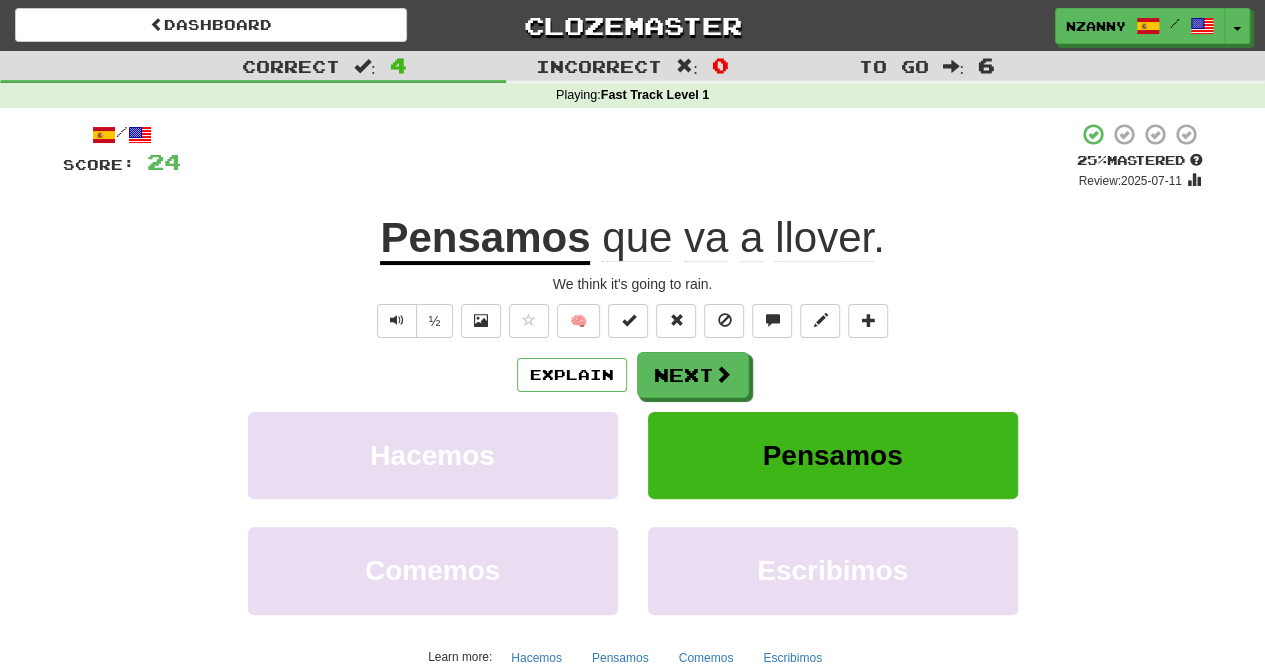 click on "llover" at bounding box center [824, 238] 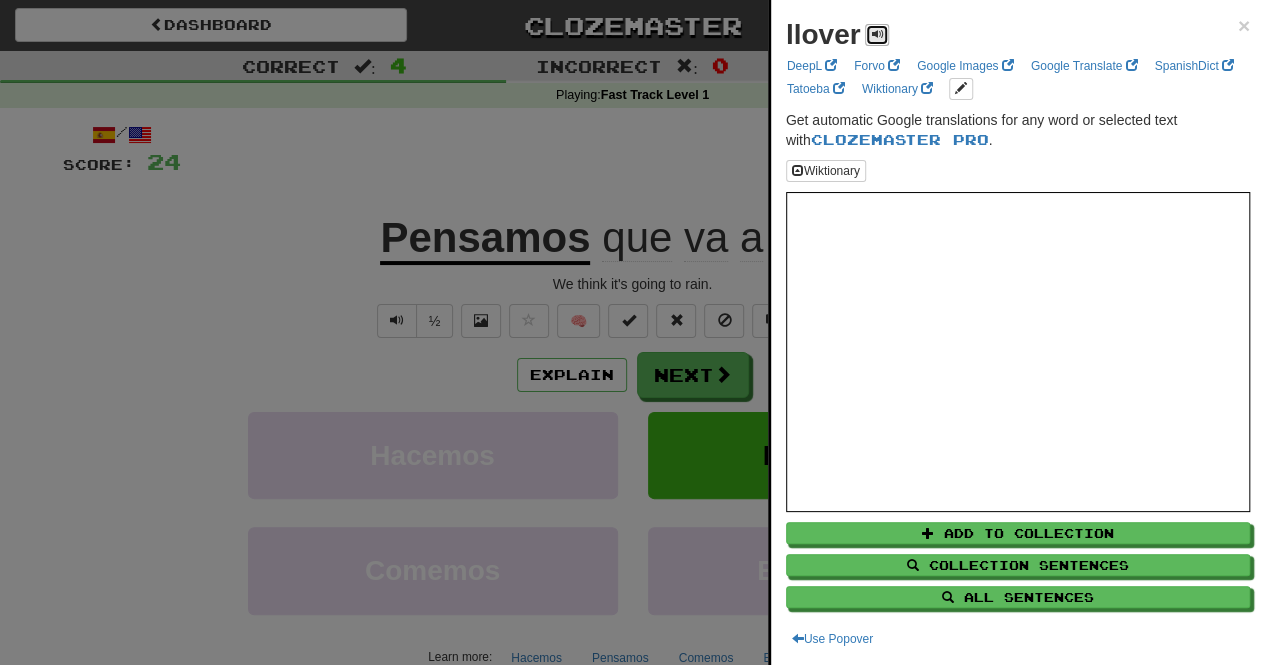 click at bounding box center (877, 34) 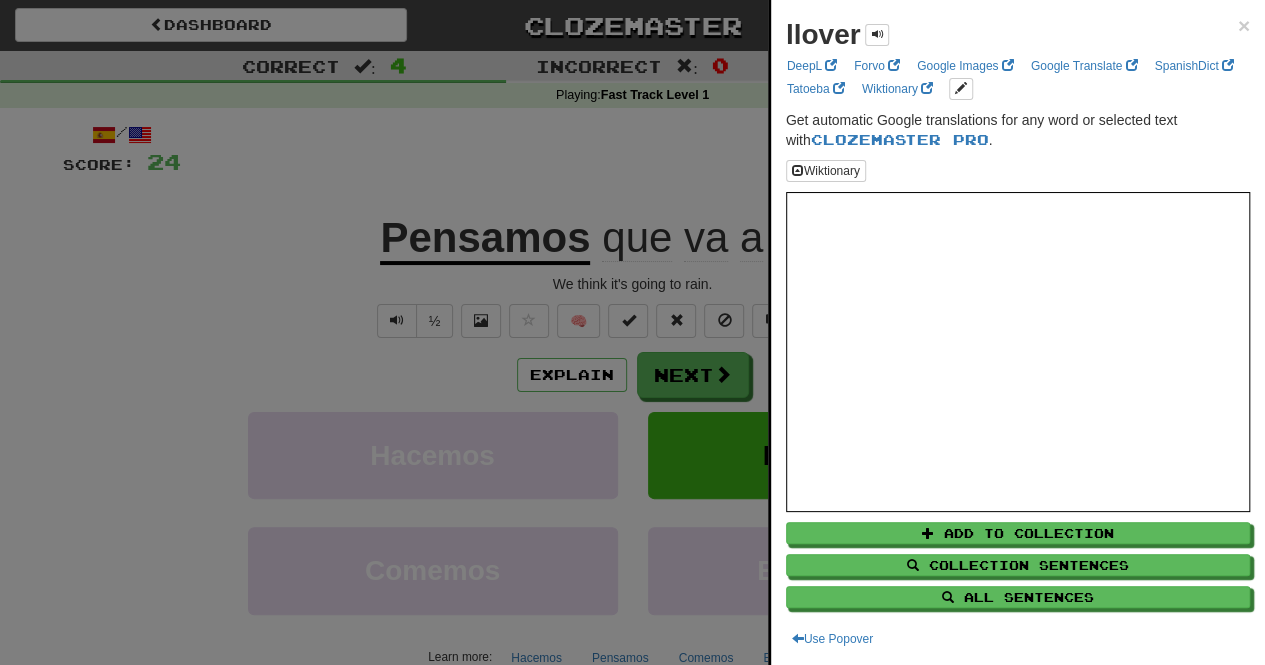 click at bounding box center (632, 332) 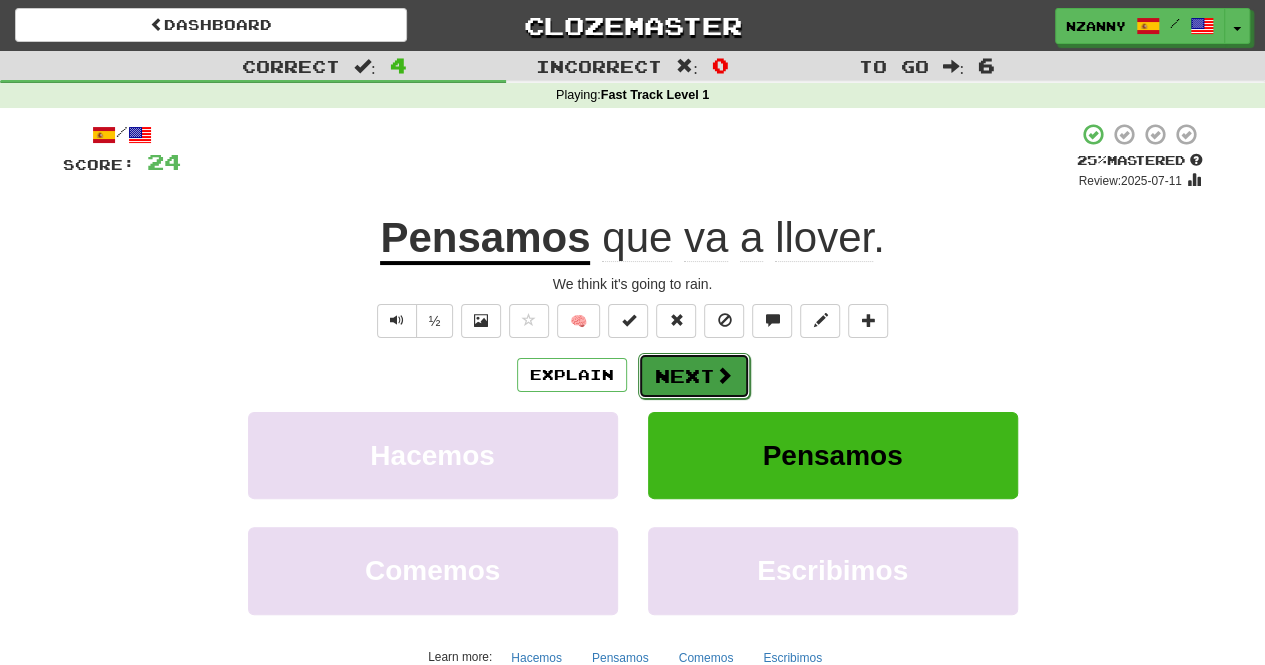 click on "Next" at bounding box center (694, 376) 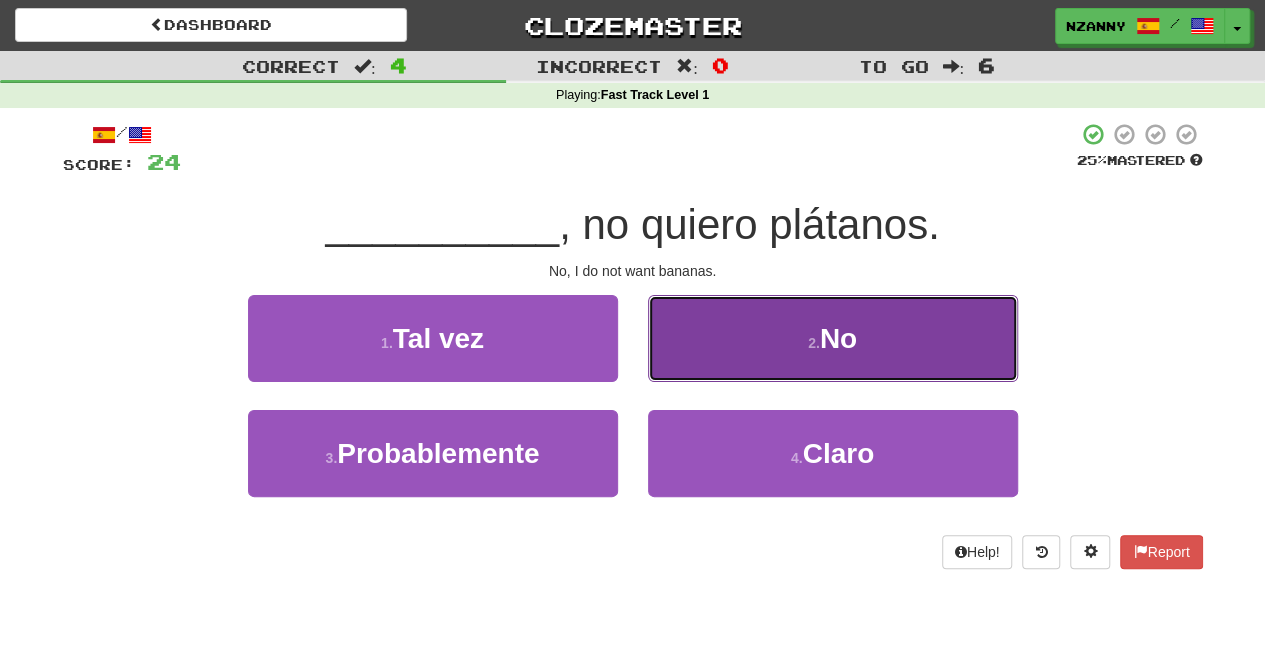 click on "2 .  No" at bounding box center (833, 338) 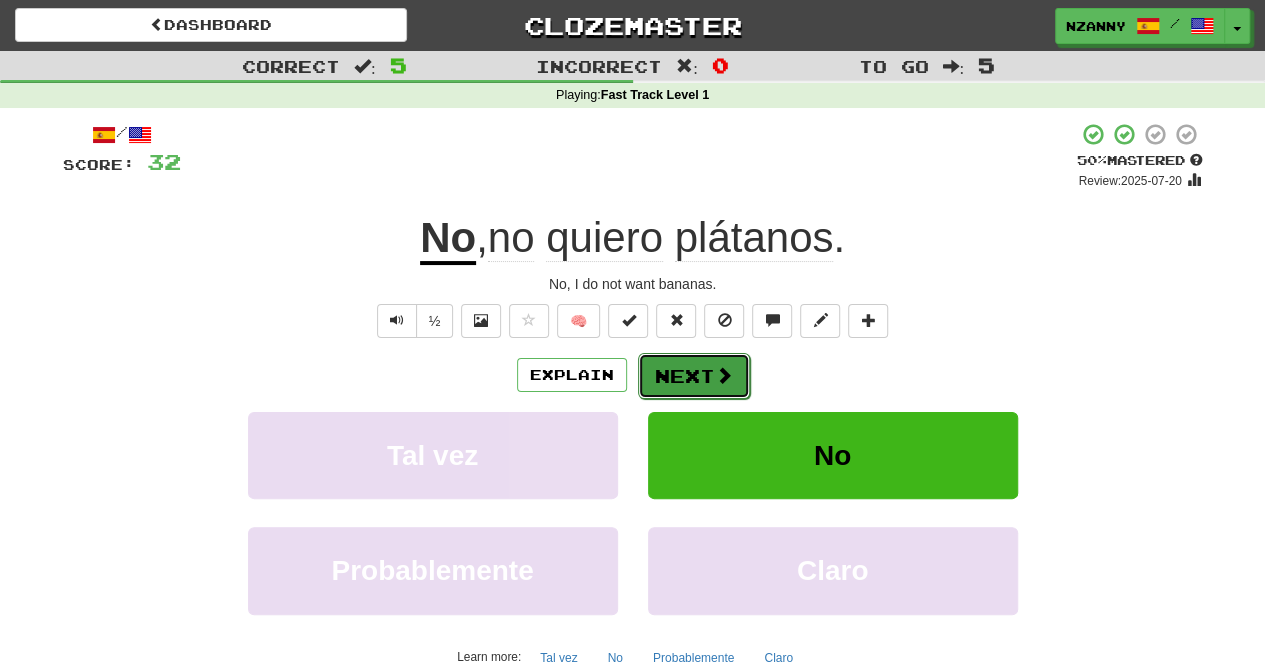 click on "Next" at bounding box center [694, 376] 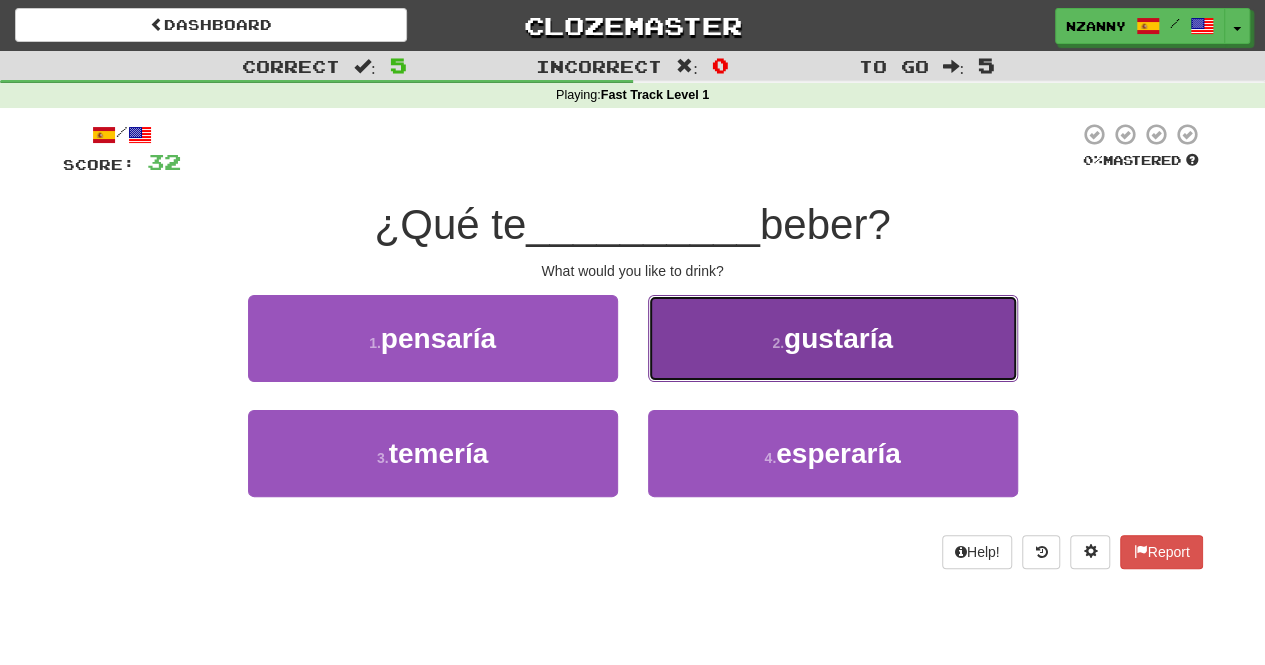 click on "2 .  gustaría" at bounding box center (833, 338) 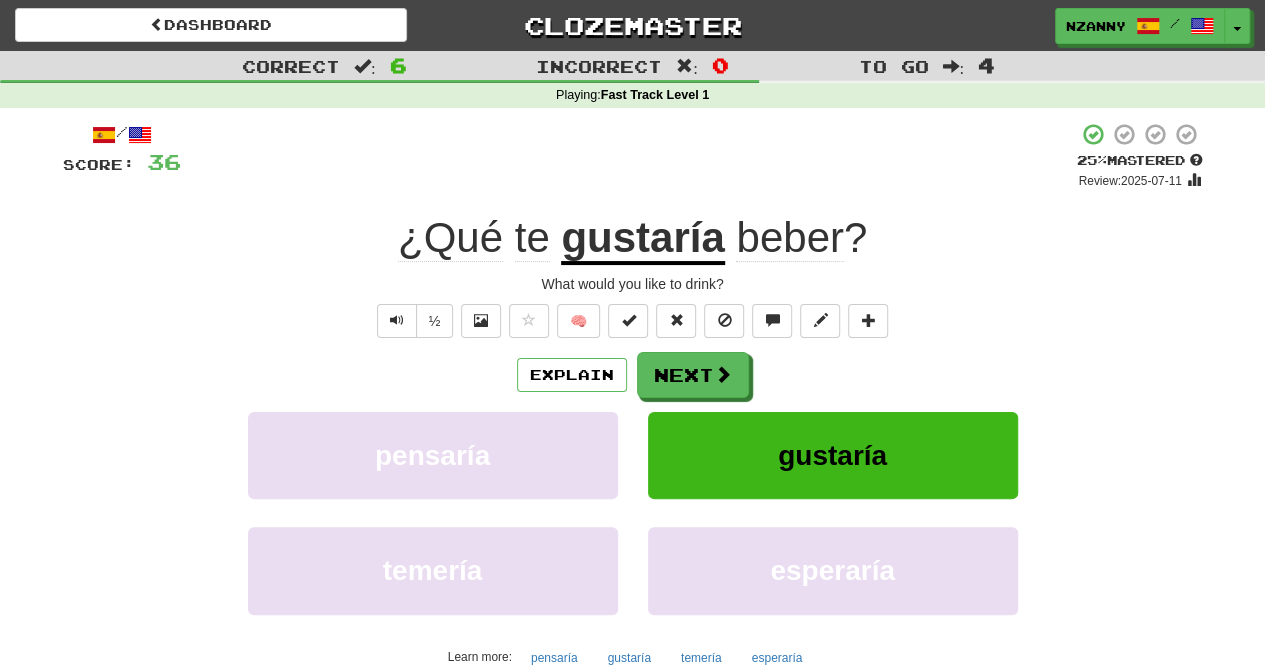 click on "gustaría" at bounding box center [642, 239] 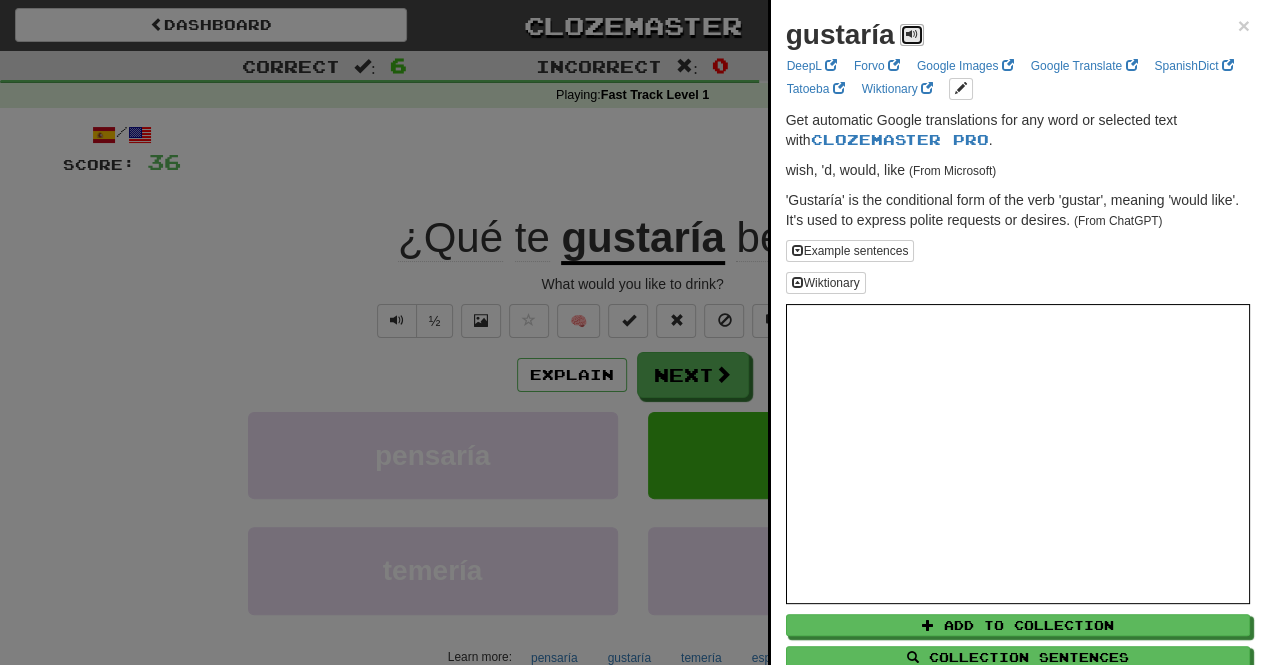click at bounding box center [912, 34] 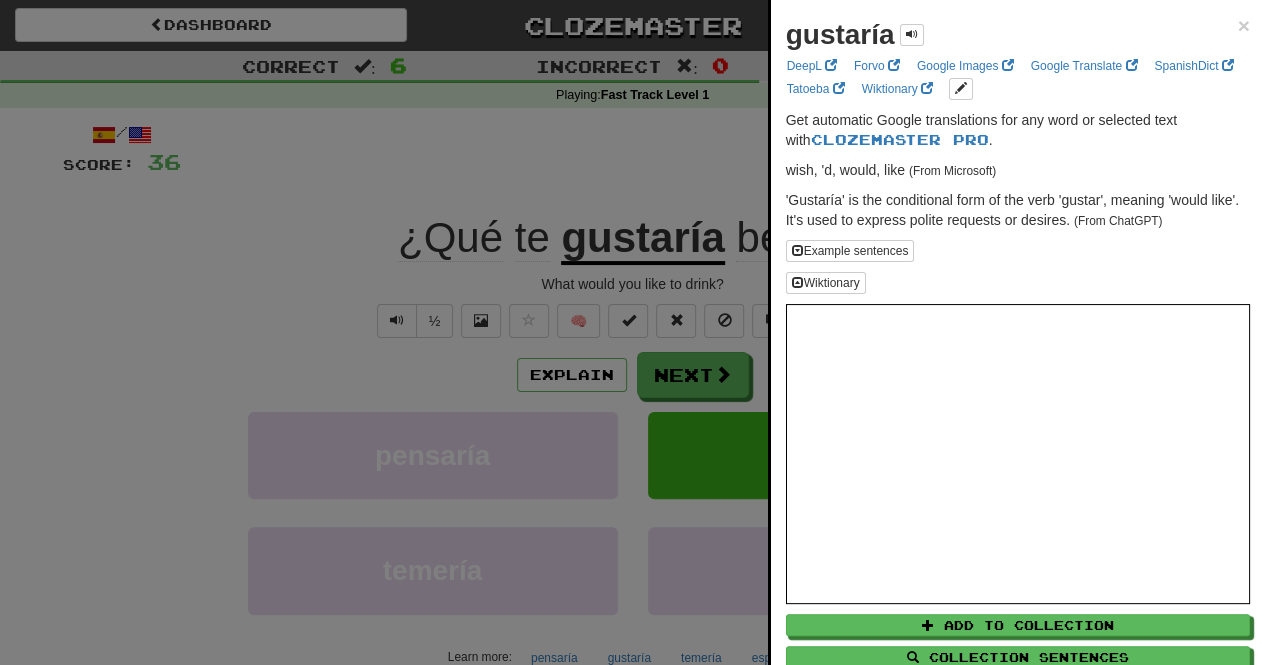click at bounding box center (632, 332) 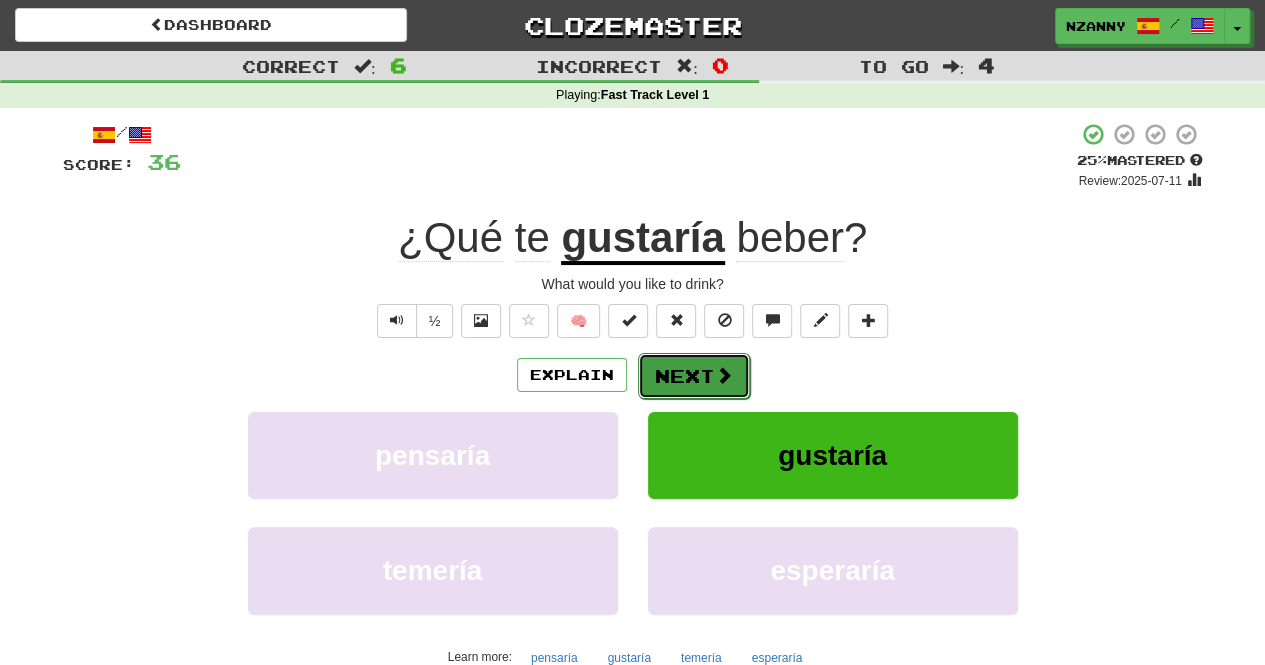 click on "Next" at bounding box center [694, 376] 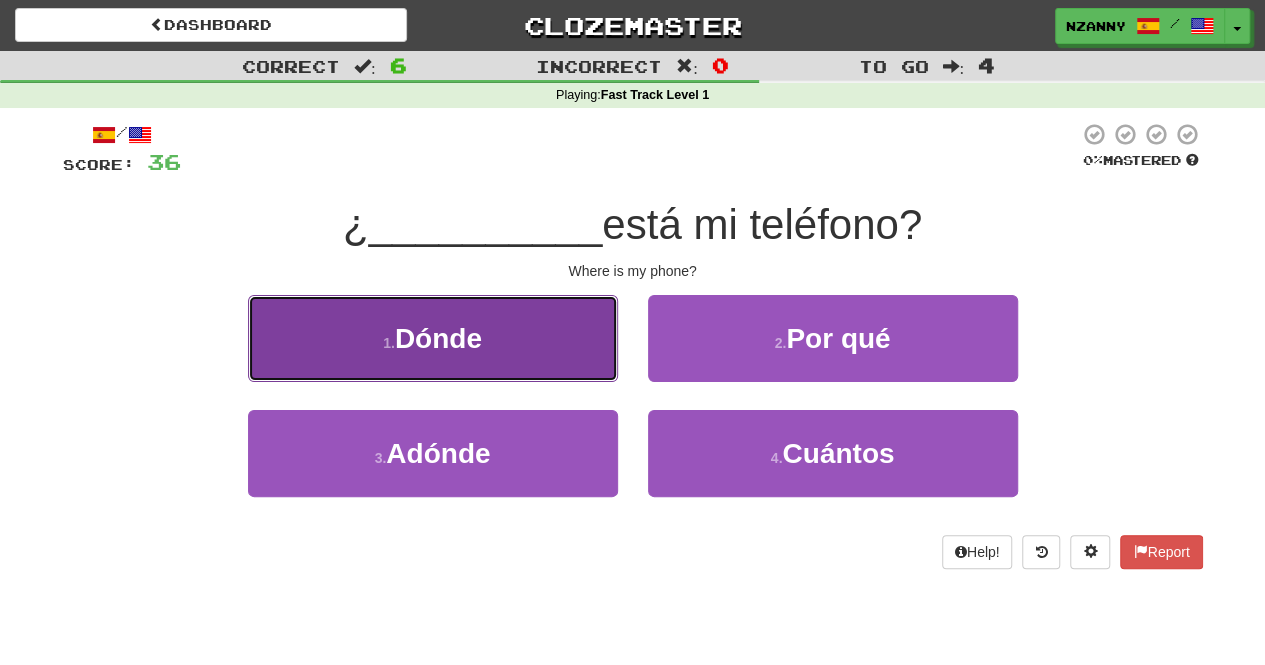 click on "1 .  Dónde" at bounding box center (433, 338) 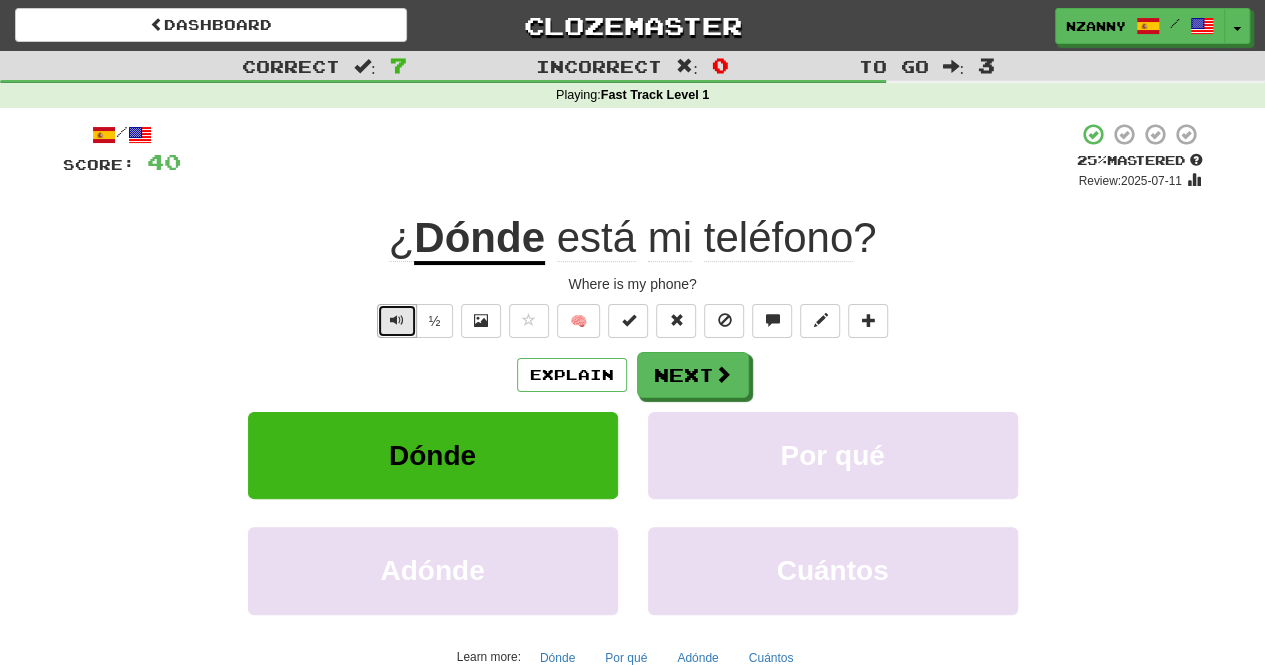 click at bounding box center (397, 320) 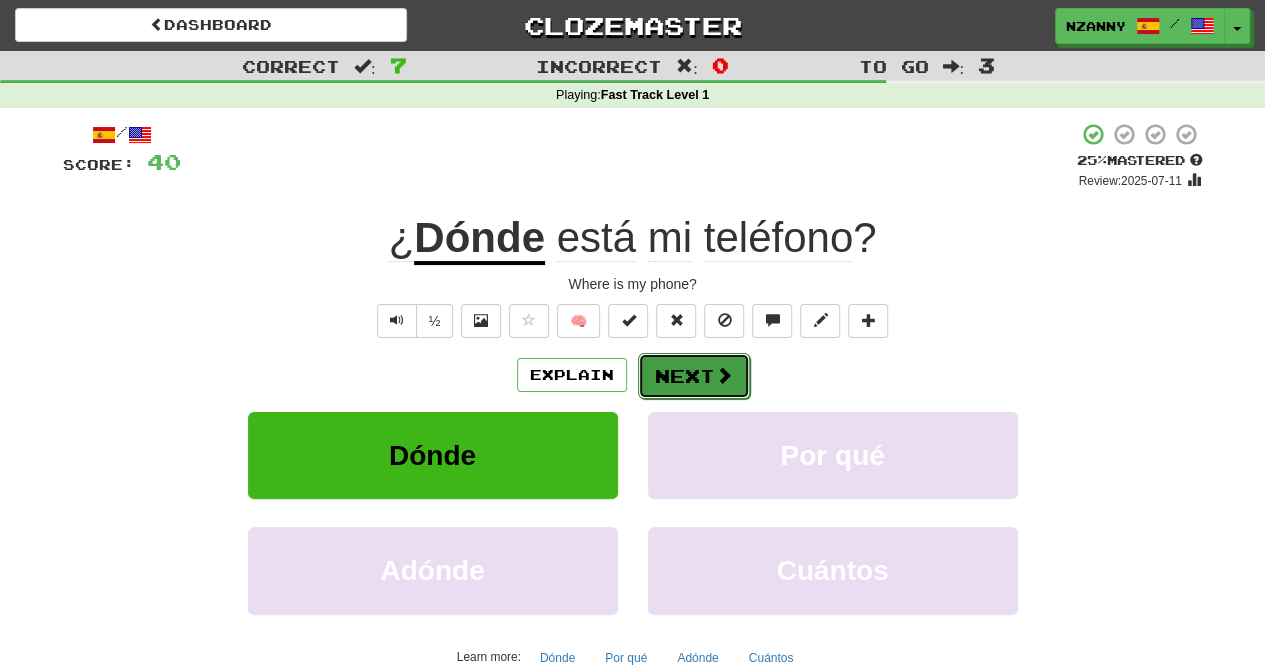 click at bounding box center (724, 375) 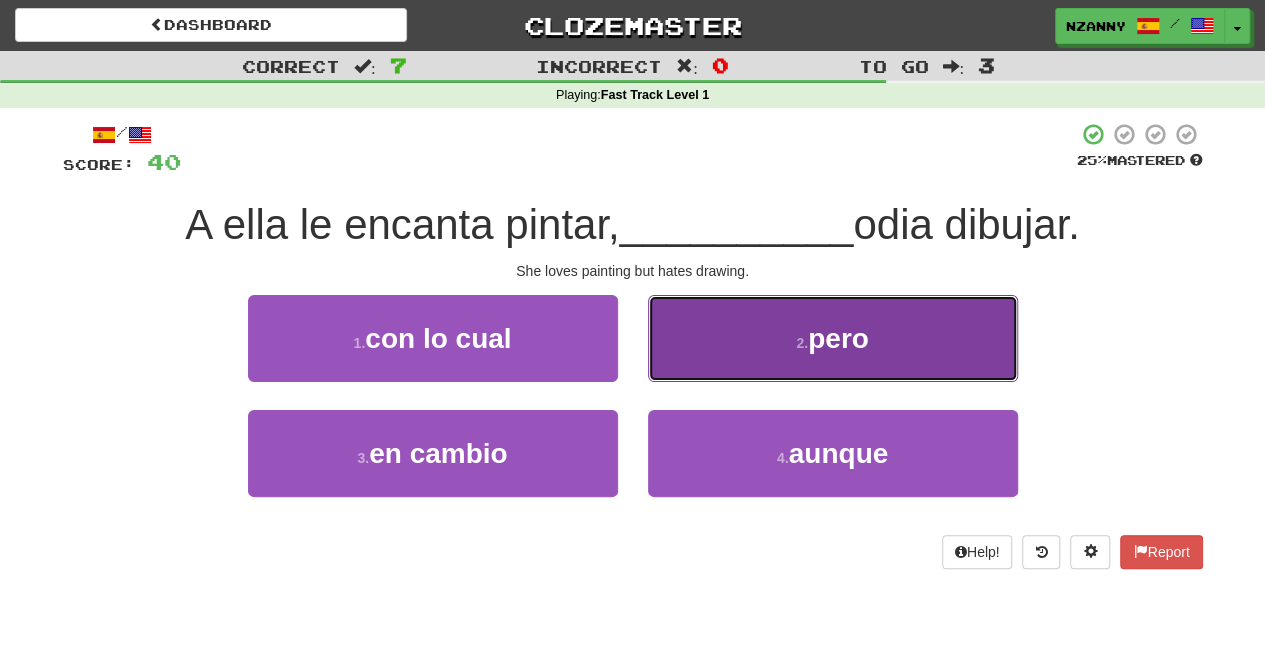 click on "2 .  pero" at bounding box center [833, 338] 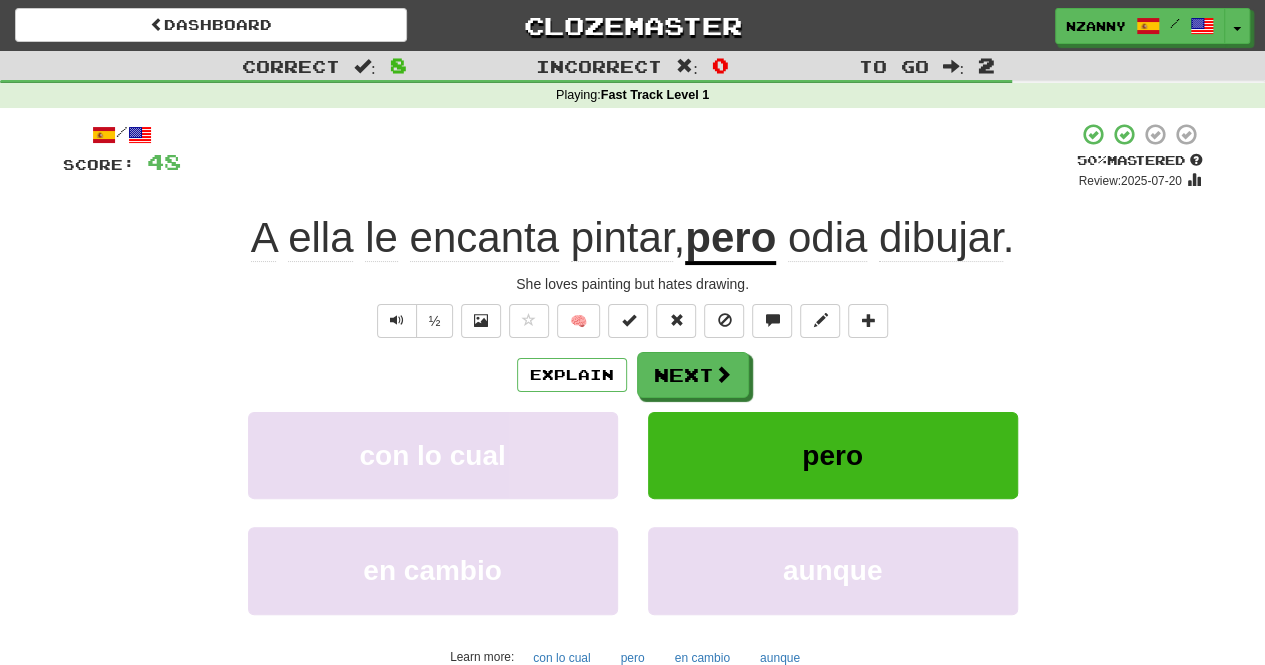 click on "dibujar" at bounding box center (941, 238) 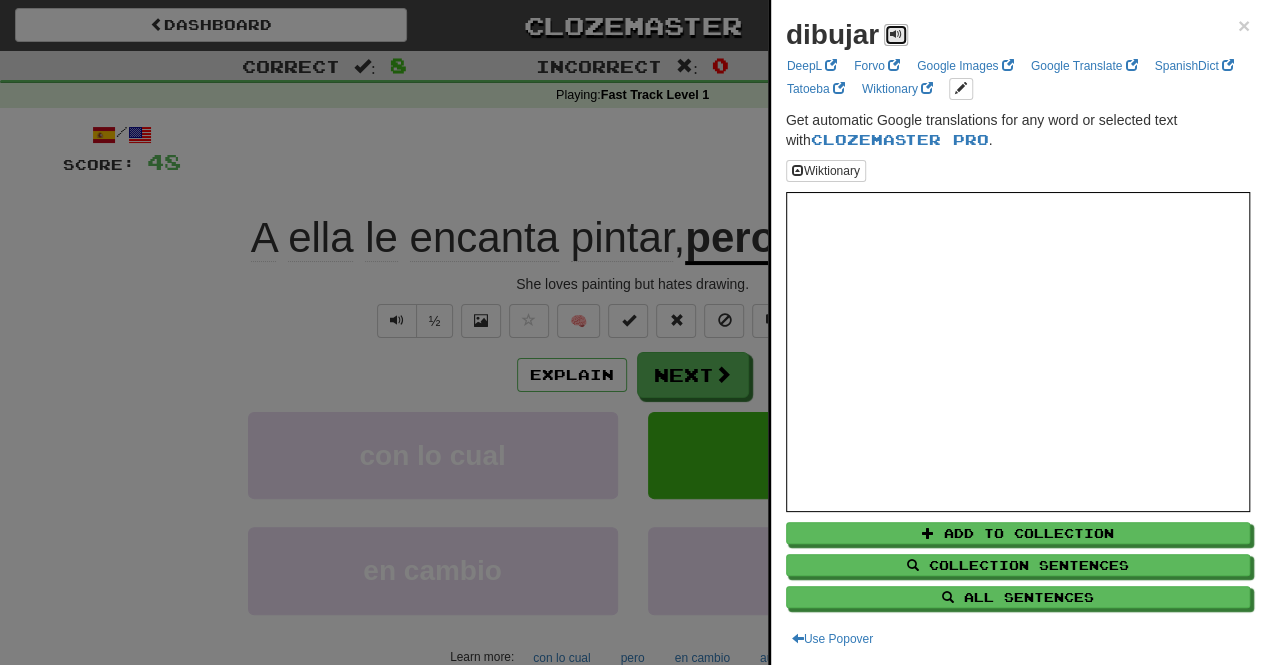click at bounding box center [896, 35] 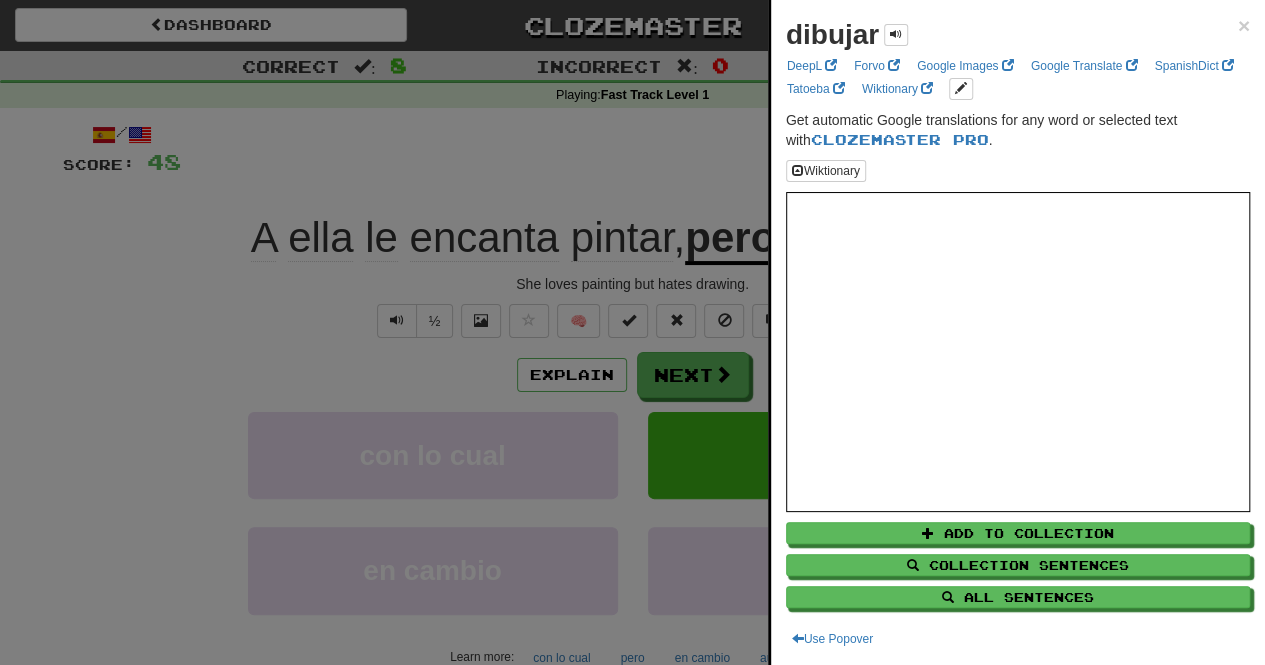 click at bounding box center (632, 332) 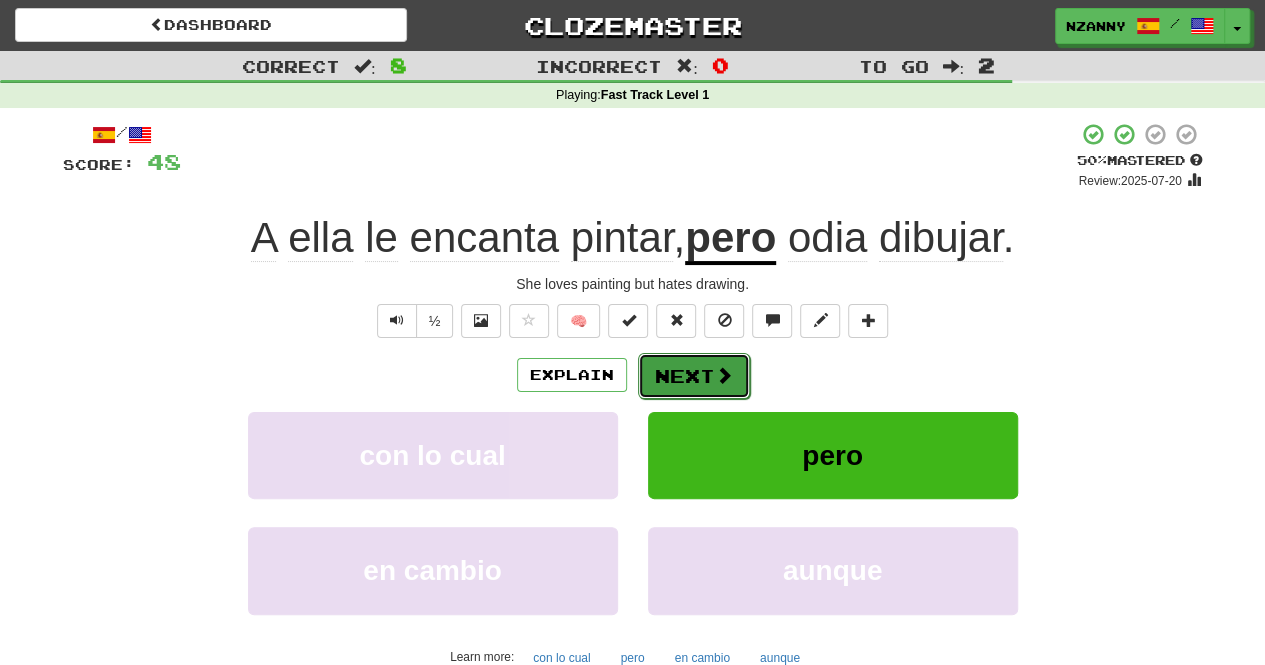 click at bounding box center [724, 375] 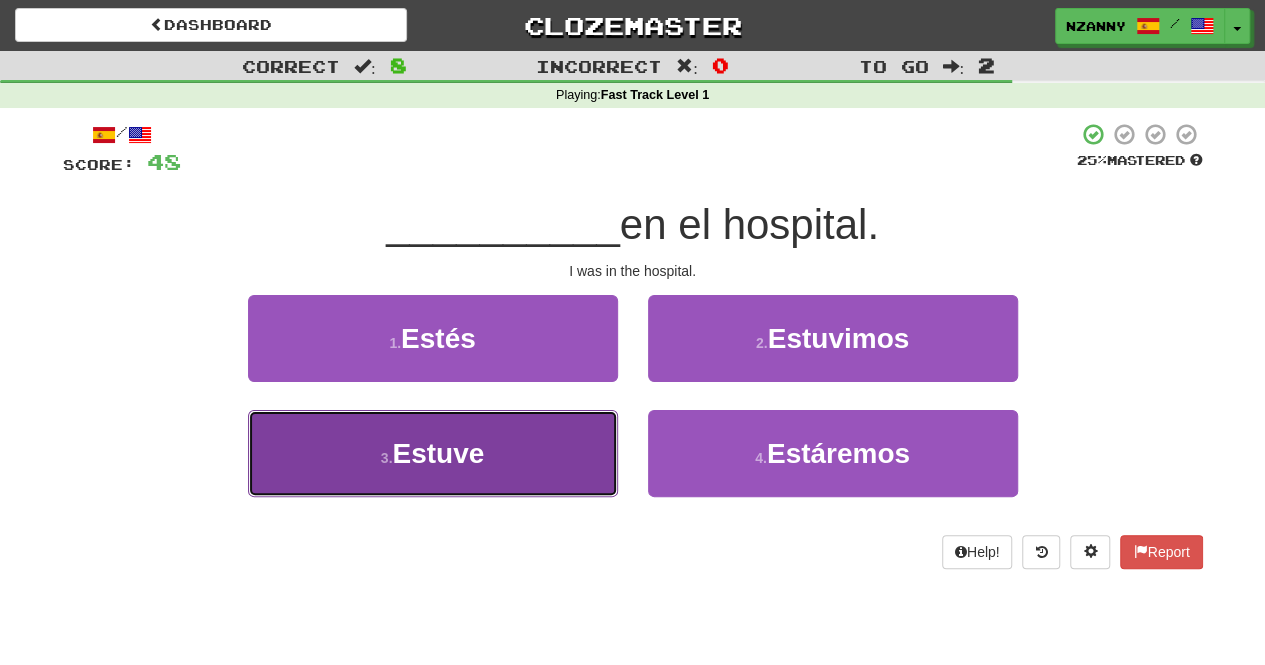 click on "3 .  Estuve" at bounding box center [433, 453] 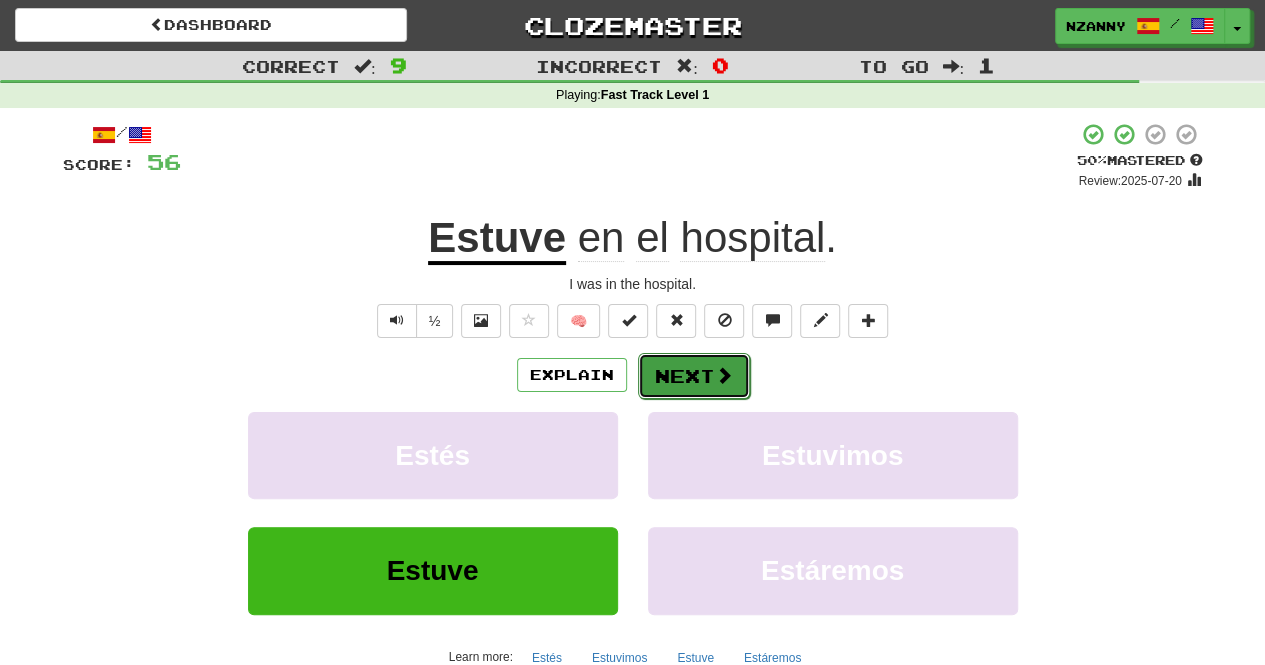 click on "Next" at bounding box center (694, 376) 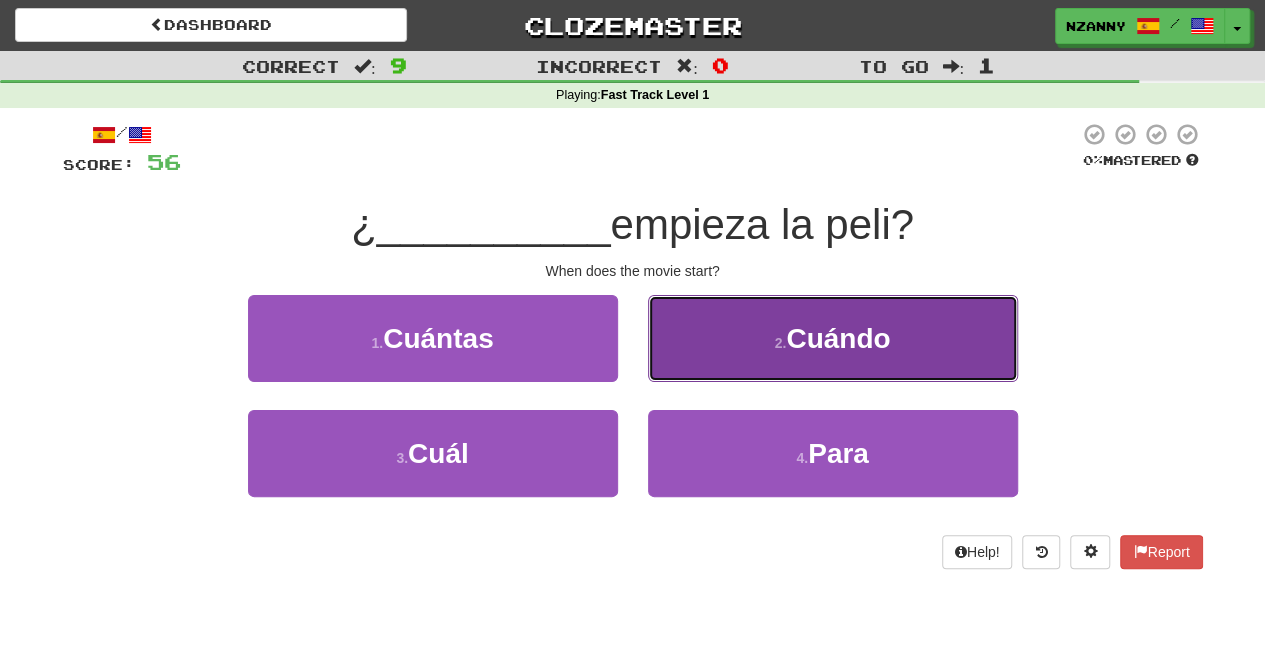 click on "2 .  Cuándo" at bounding box center (833, 338) 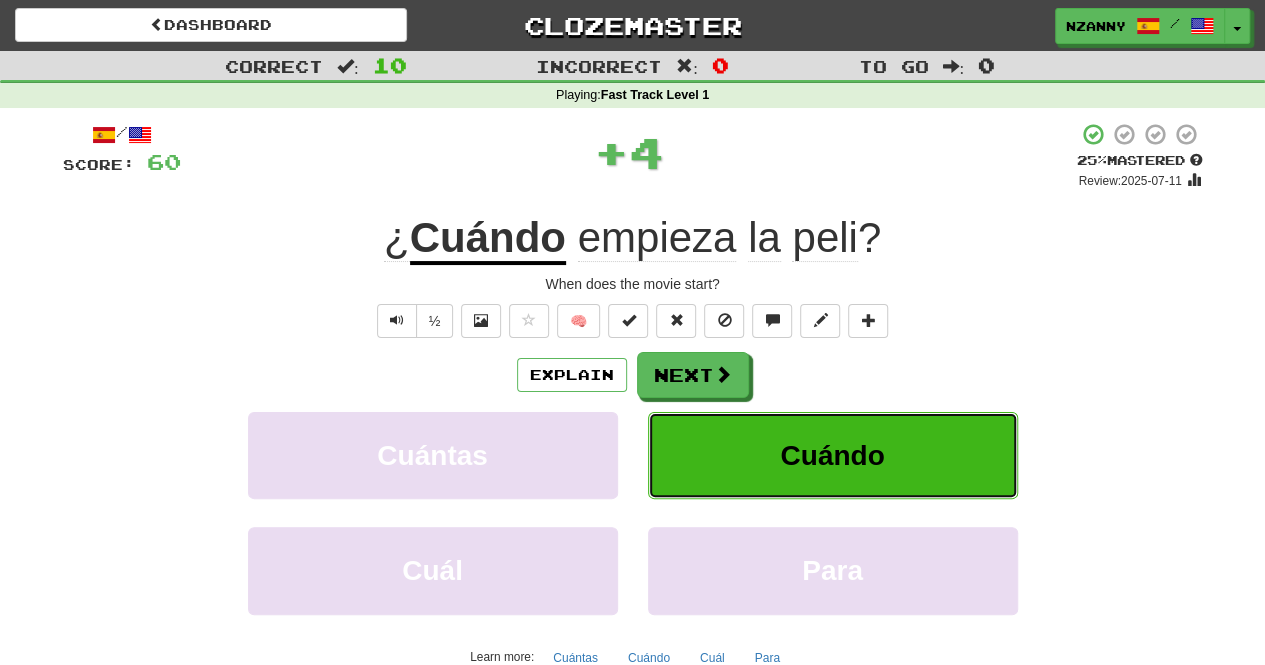 scroll, scrollTop: 14, scrollLeft: 0, axis: vertical 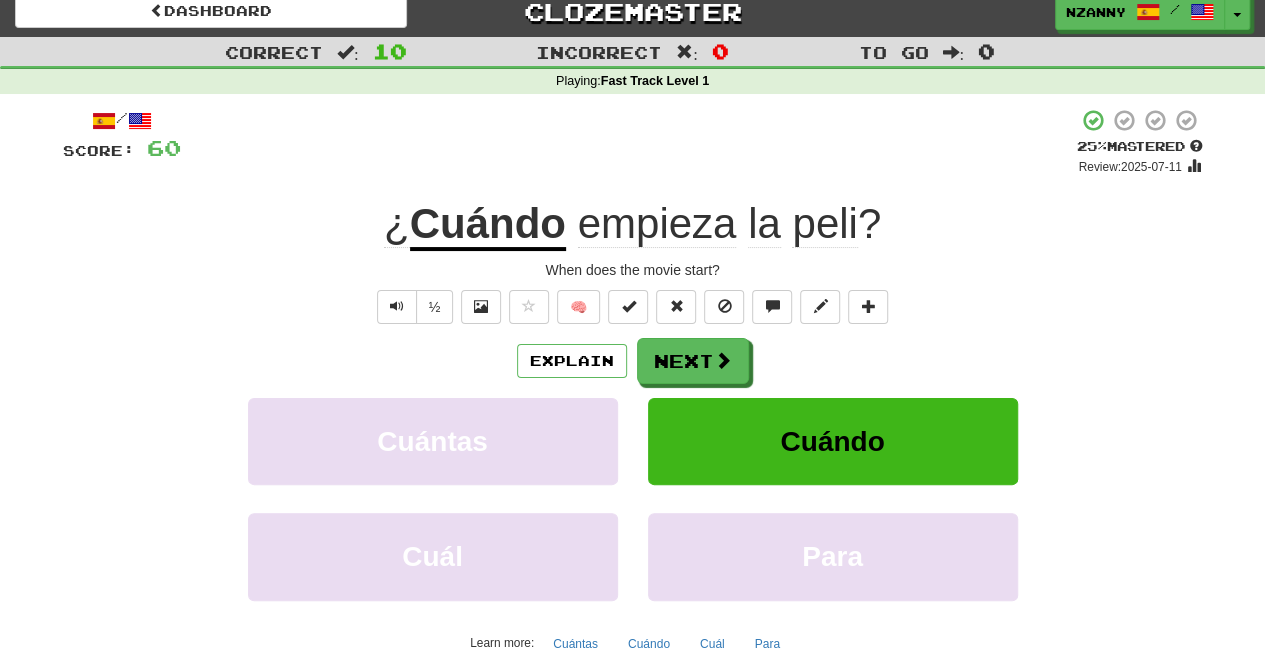 click on "empieza" at bounding box center (657, 224) 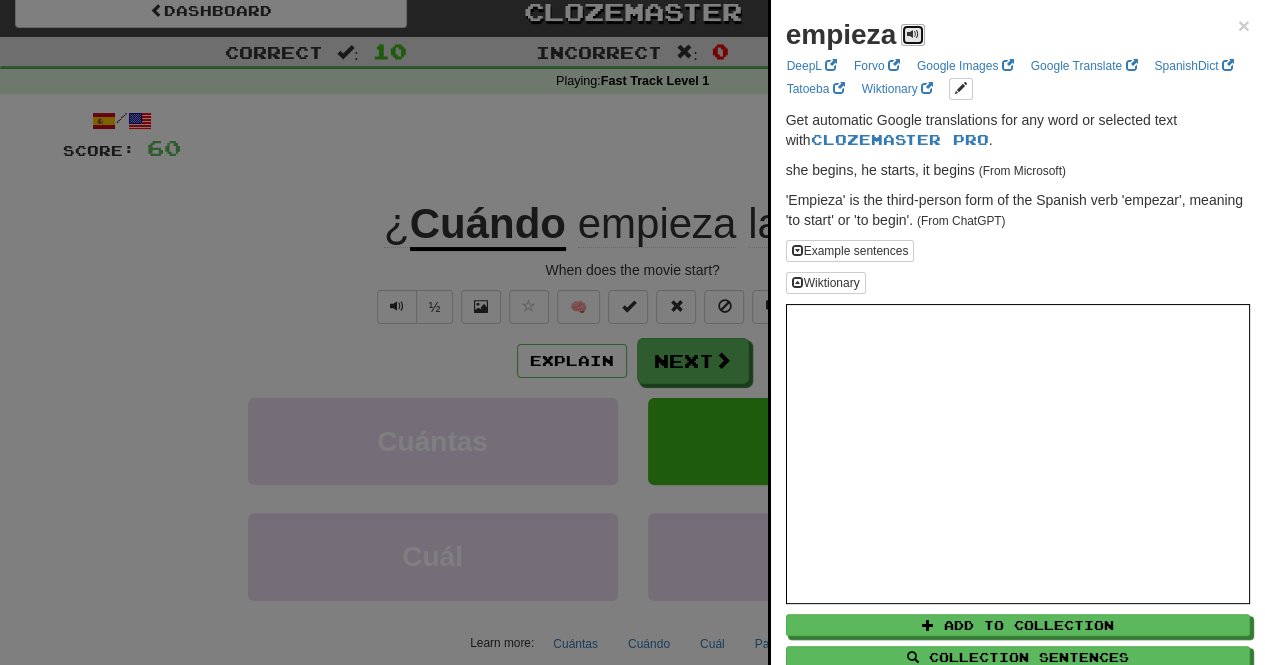 click at bounding box center [913, 34] 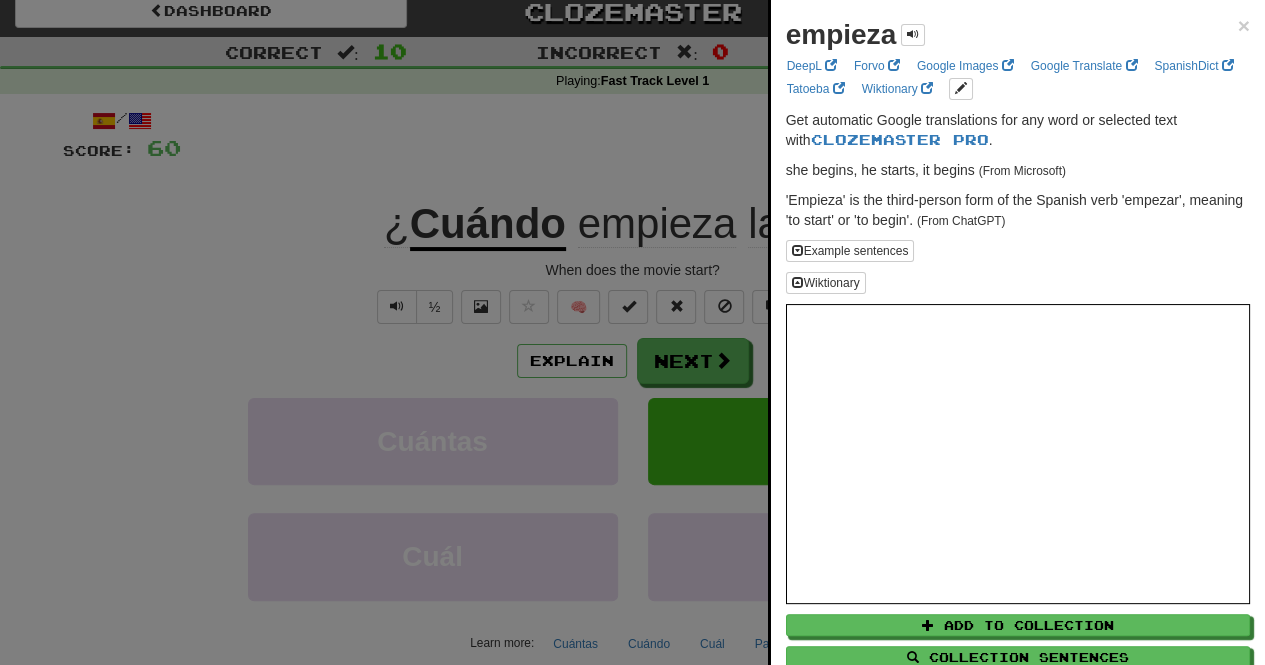 click at bounding box center (632, 332) 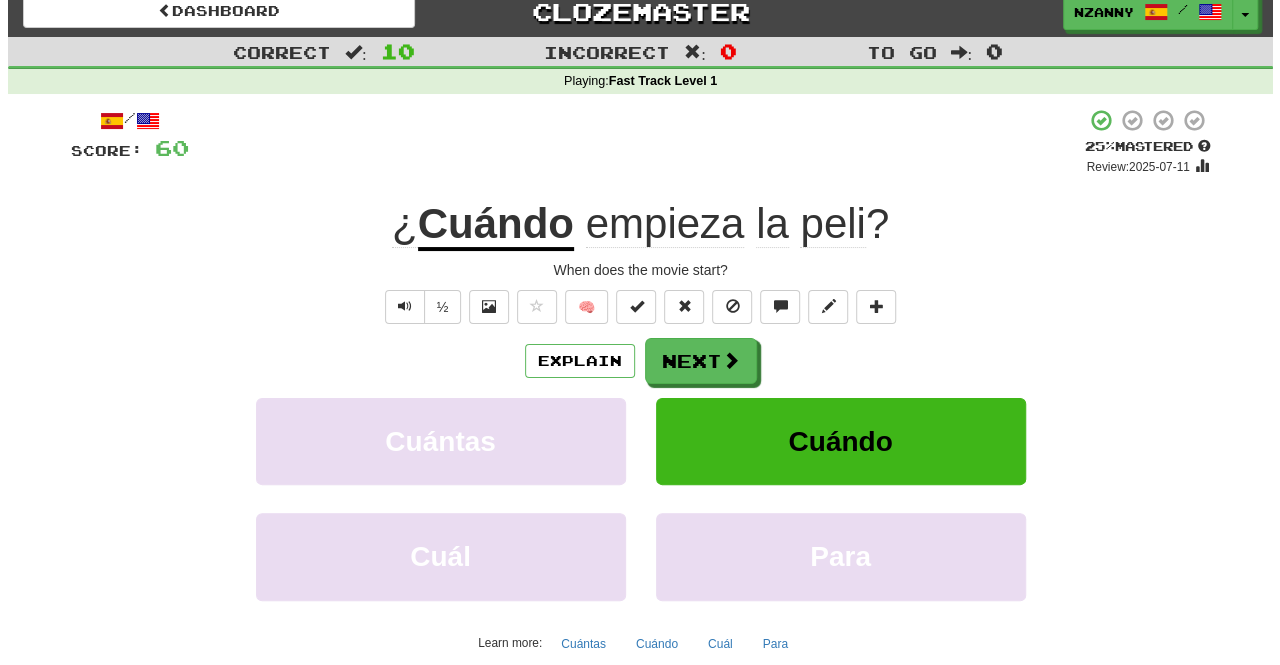 scroll, scrollTop: 0, scrollLeft: 0, axis: both 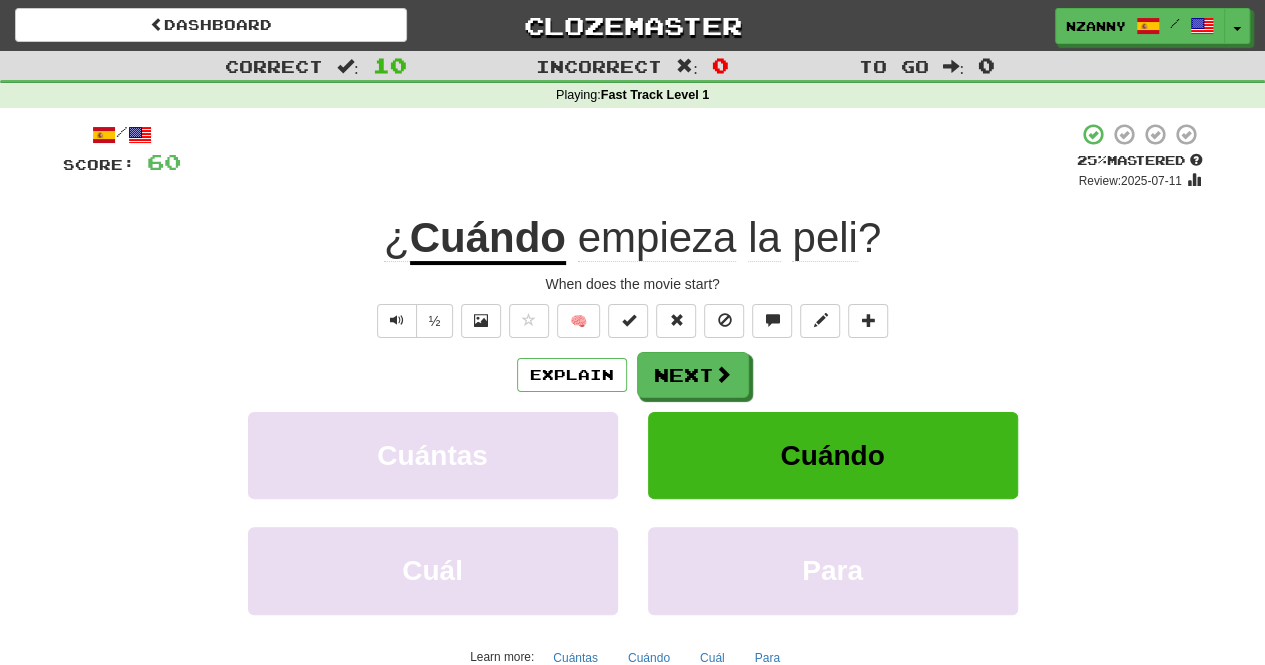 click on "peli" at bounding box center (824, 238) 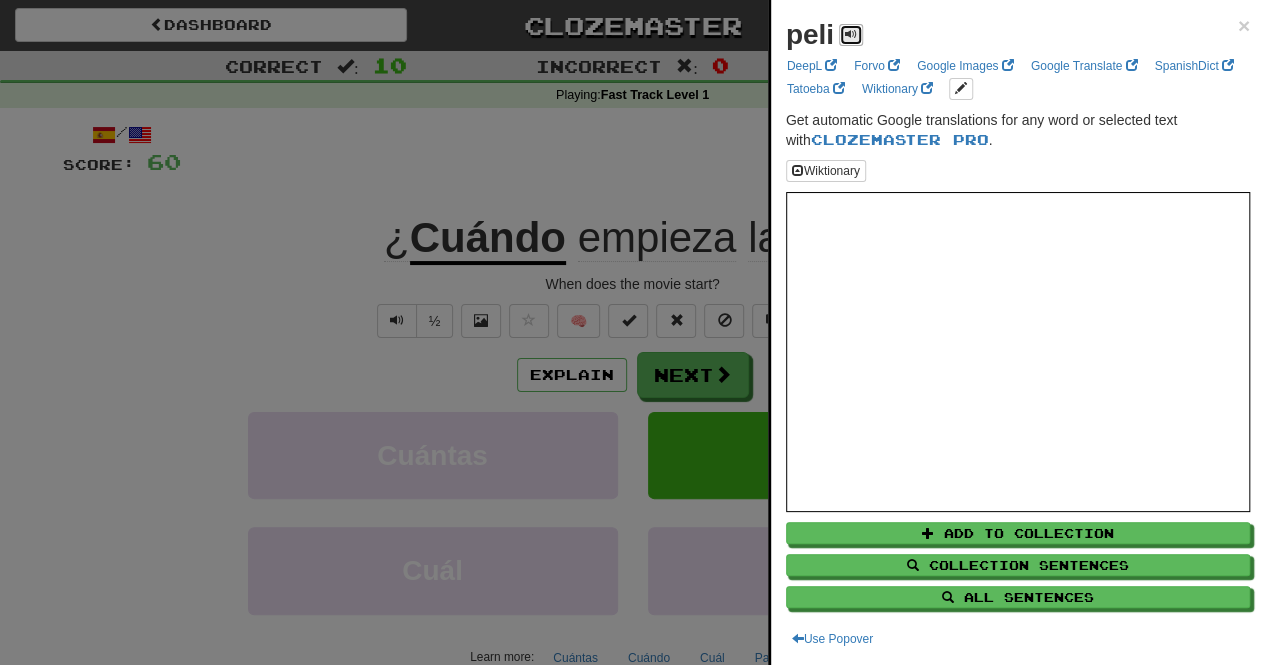 click at bounding box center [851, 34] 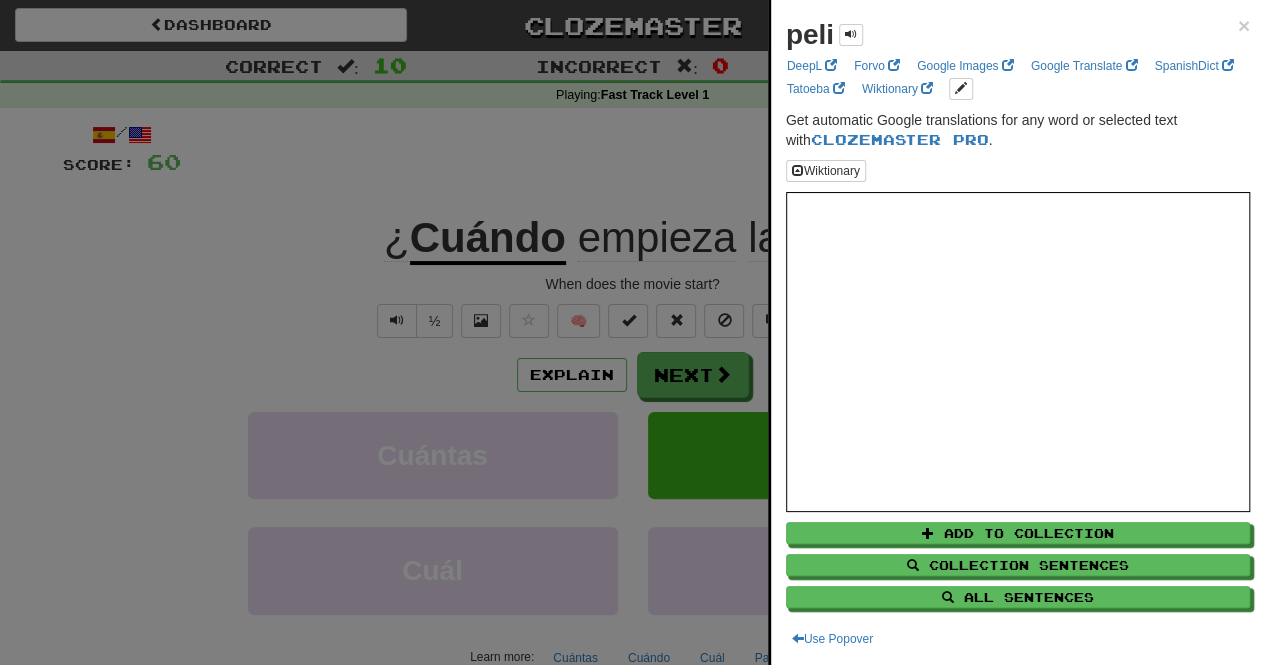 click at bounding box center [632, 332] 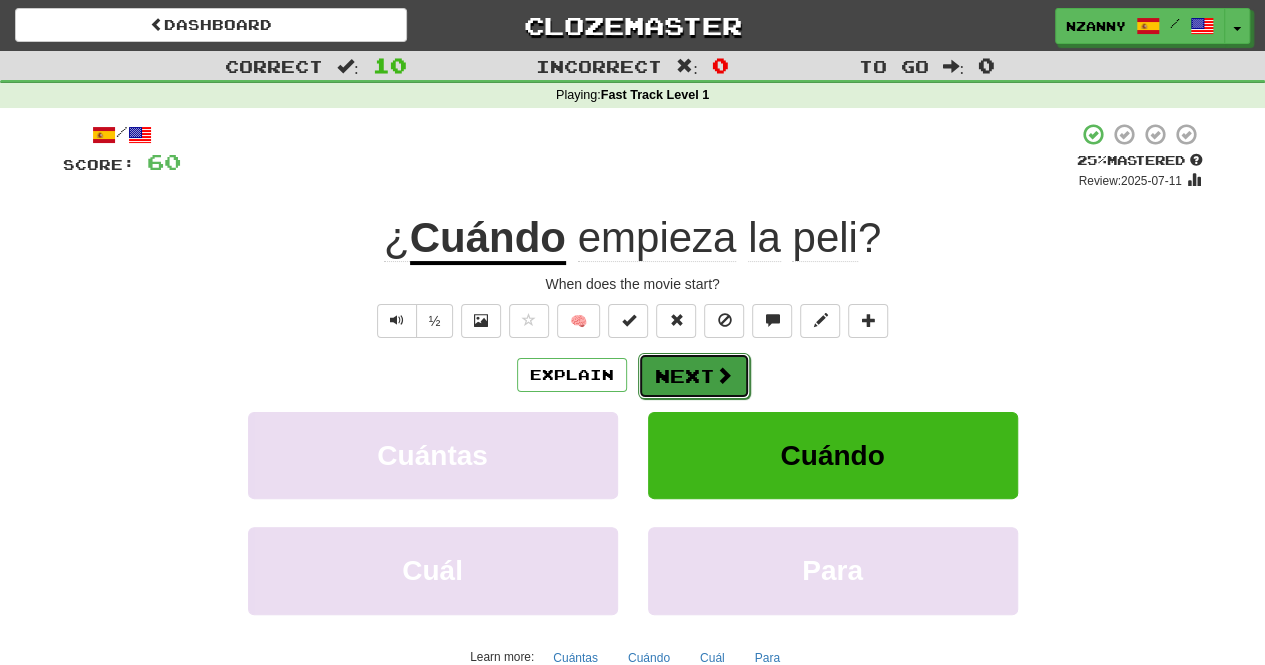 click on "Next" at bounding box center (694, 376) 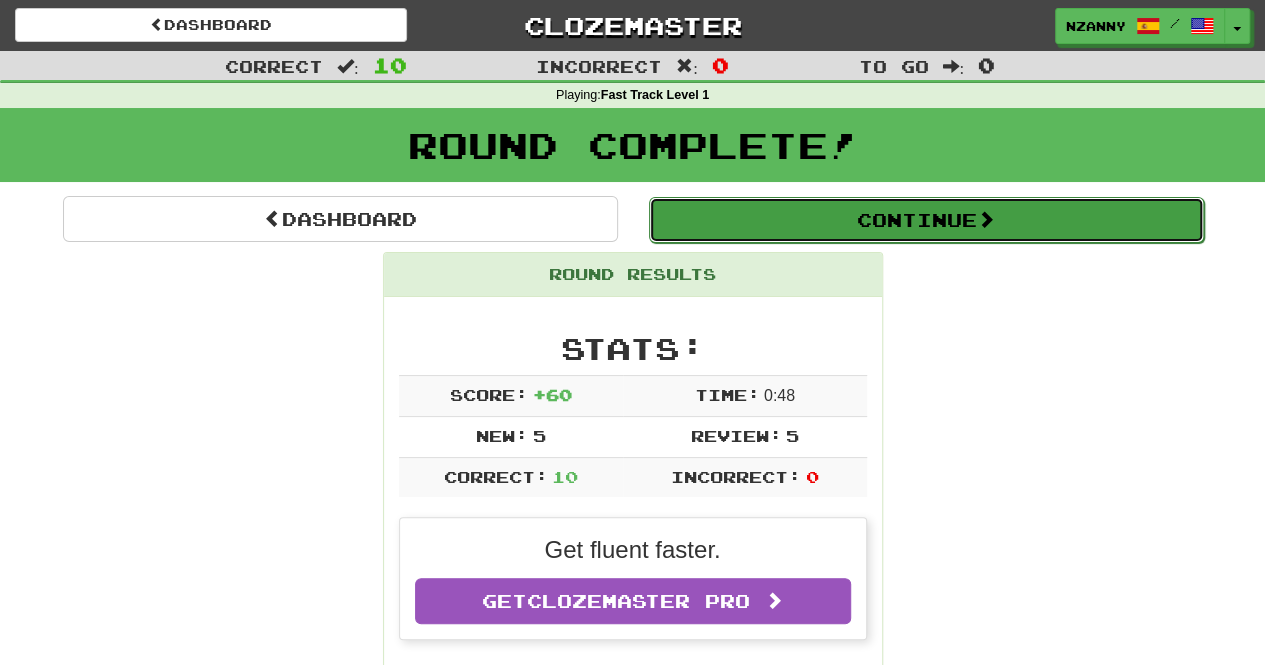 click on "Continue" at bounding box center (926, 220) 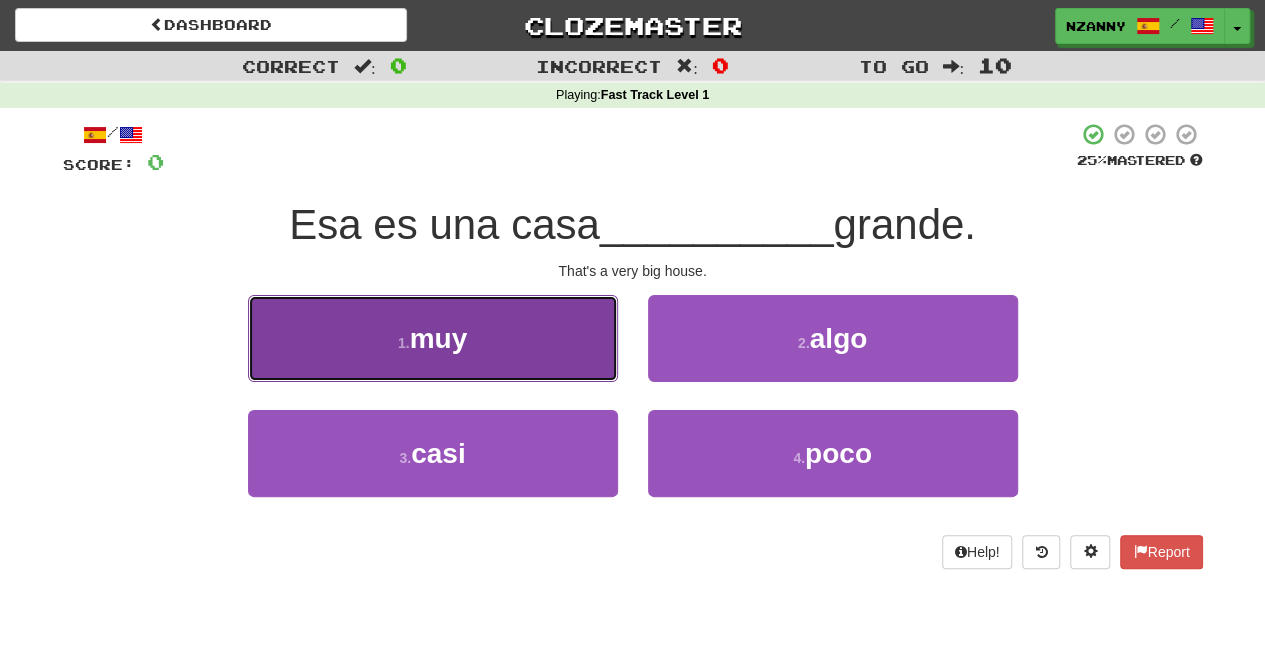 click on "1 .  muy" at bounding box center [433, 338] 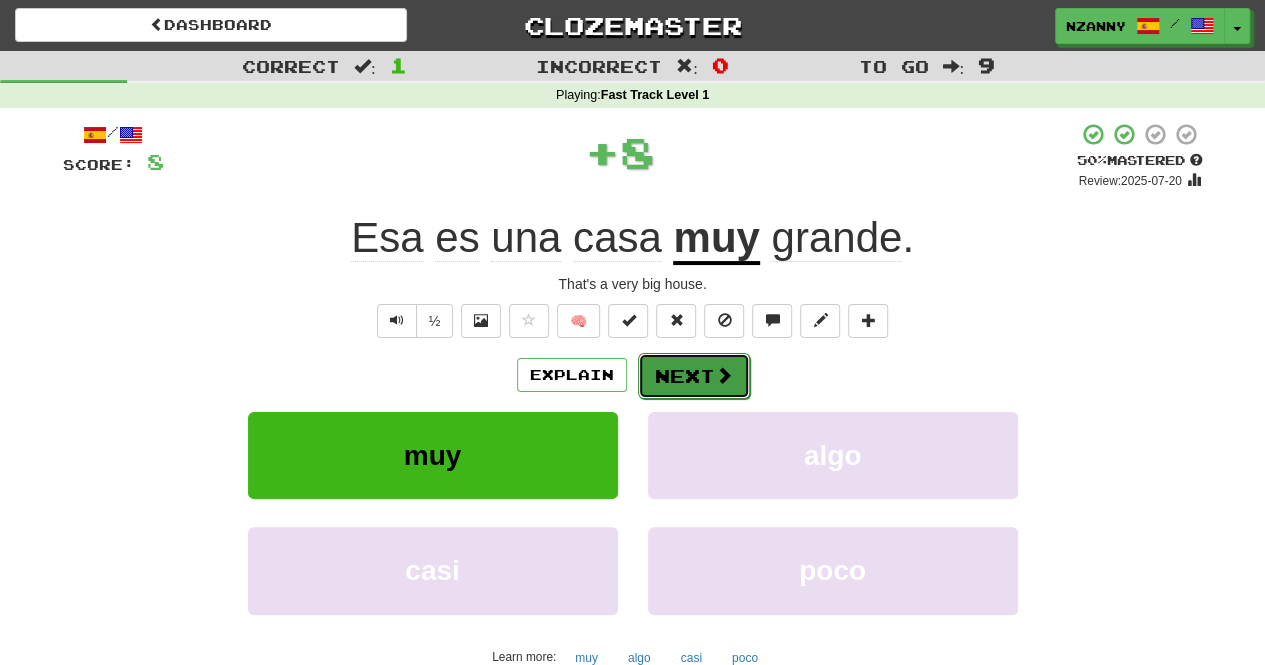 click on "Next" at bounding box center [694, 376] 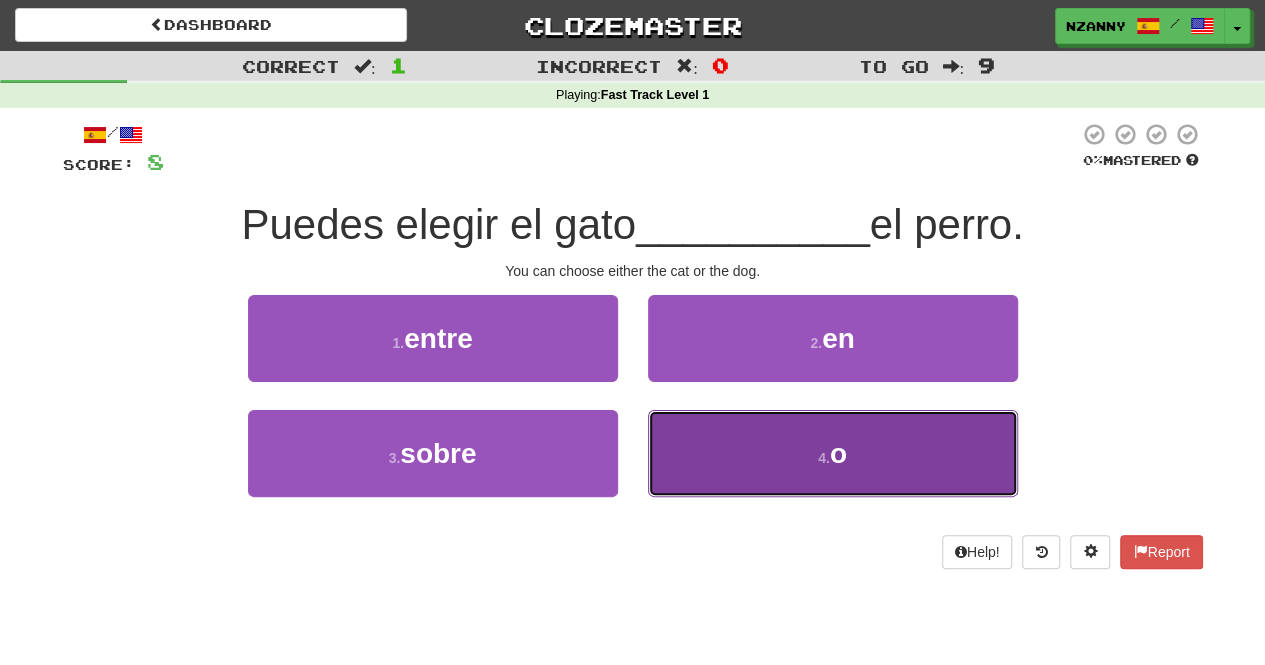 click on "4 .  o" at bounding box center [833, 453] 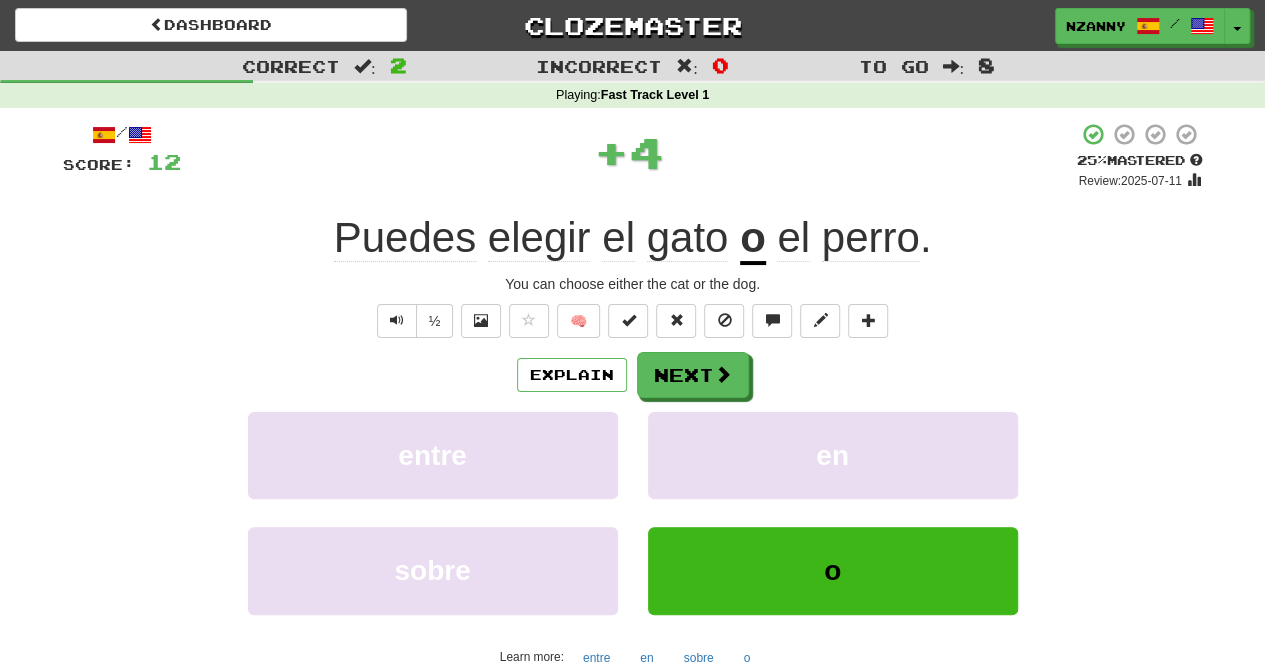 click on "elegir" 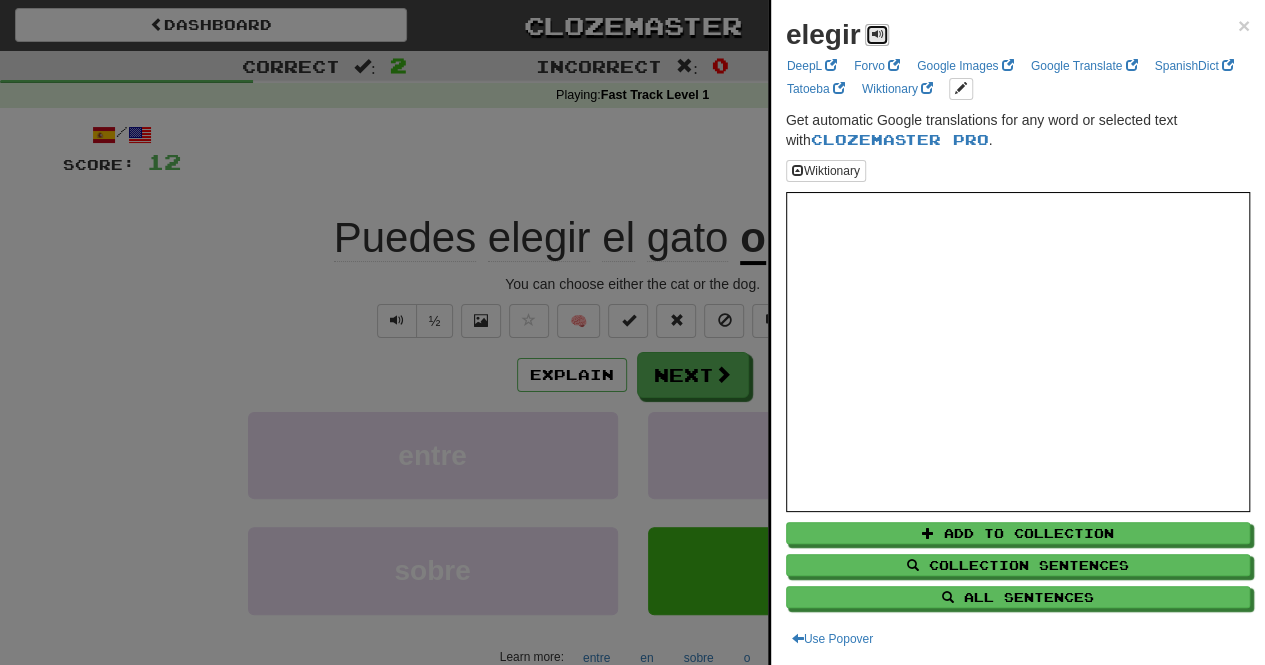click at bounding box center [877, 35] 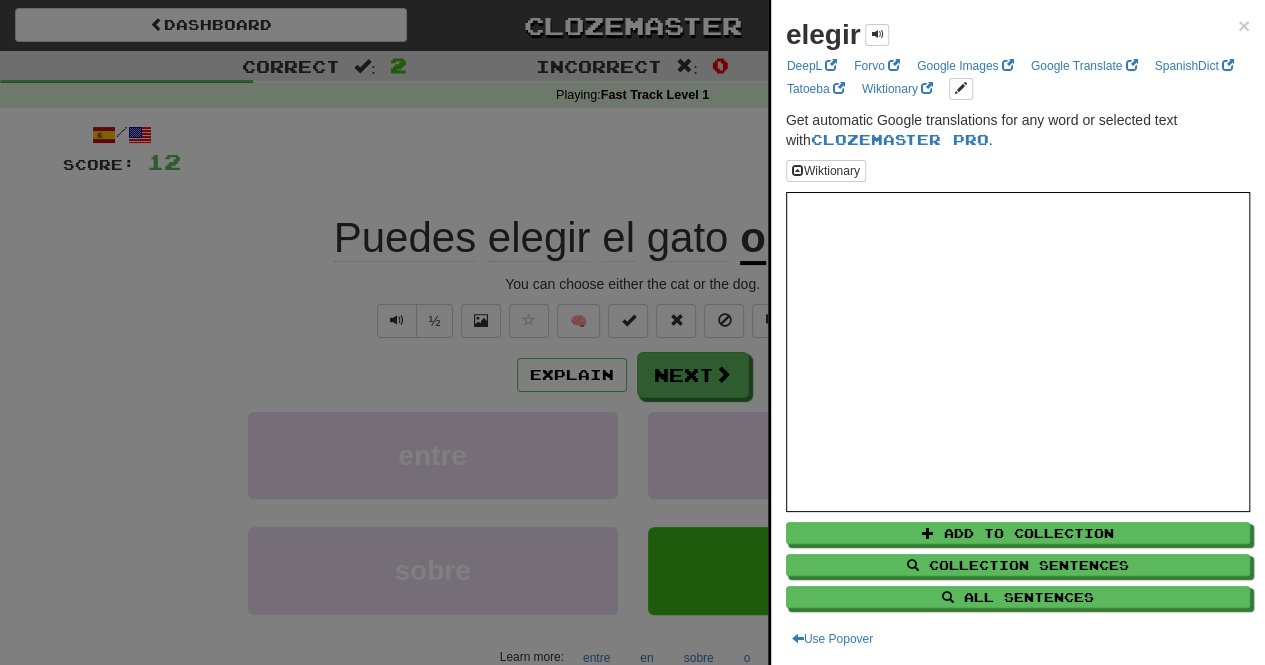 click at bounding box center (632, 332) 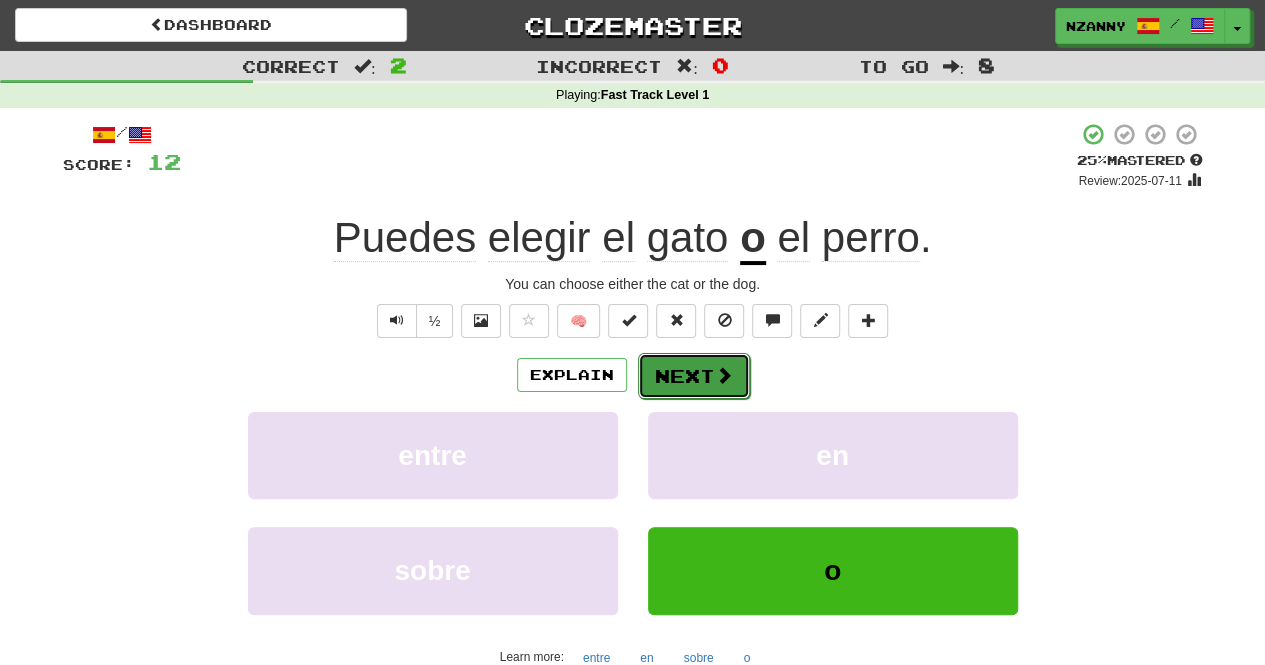 click on "Next" at bounding box center (694, 376) 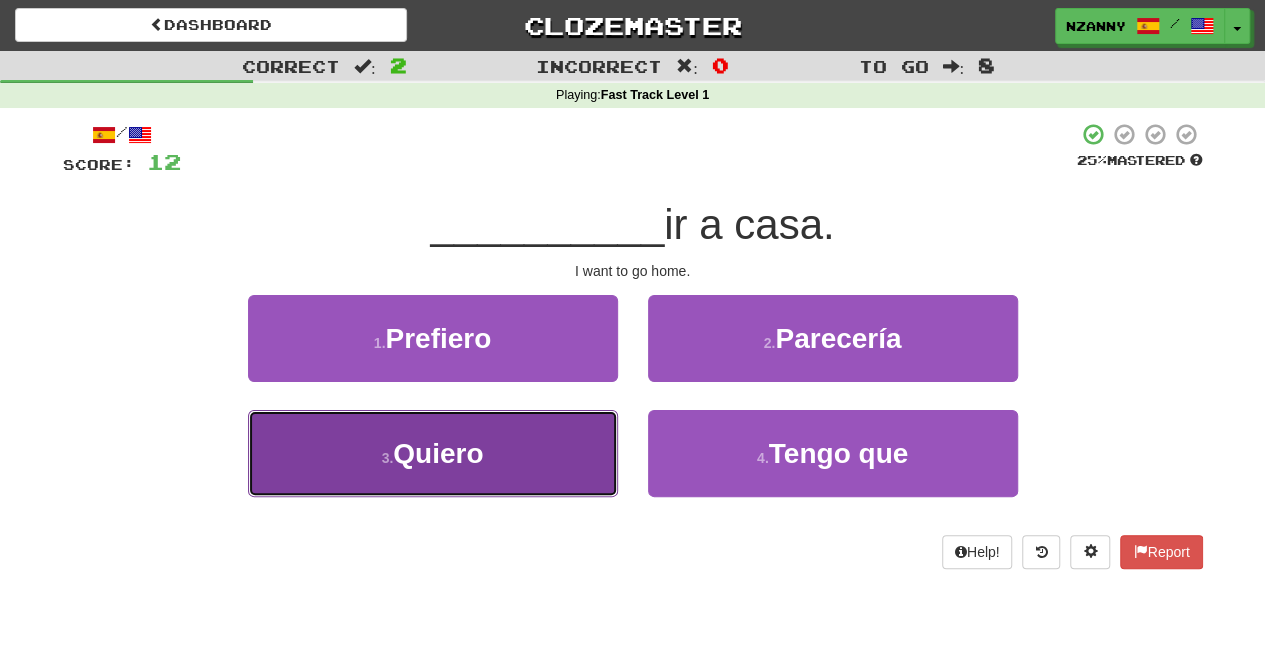 click on "Quiero" at bounding box center (438, 453) 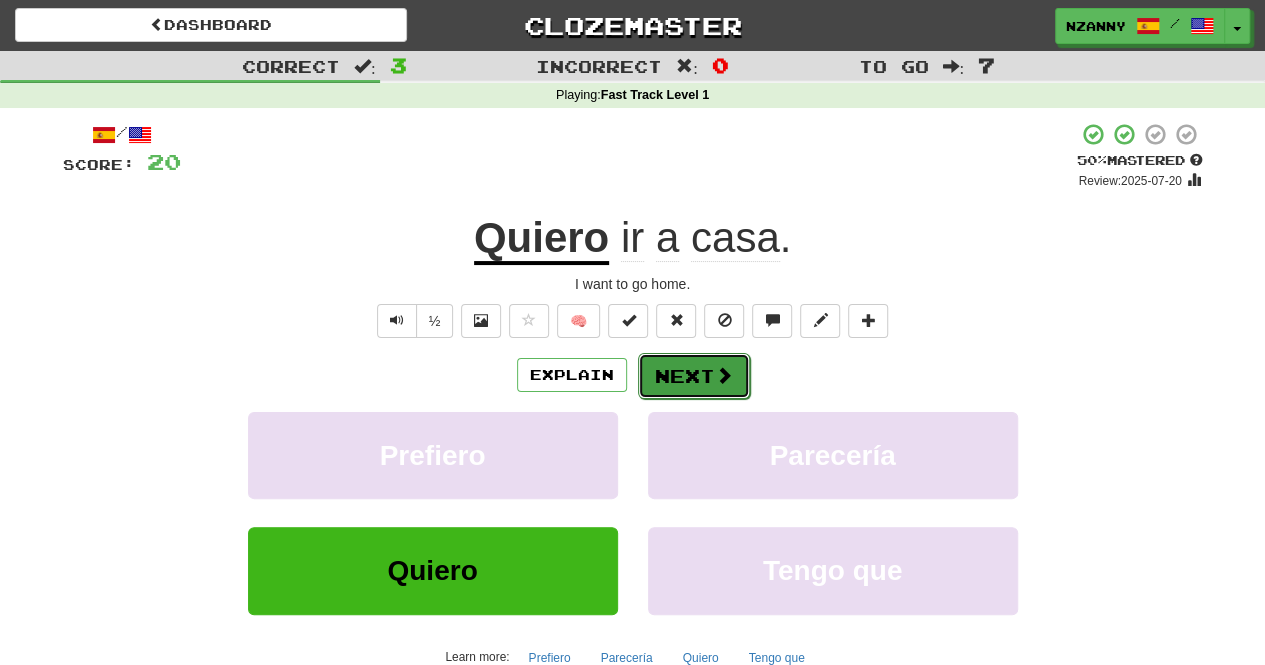 click on "Next" at bounding box center (694, 376) 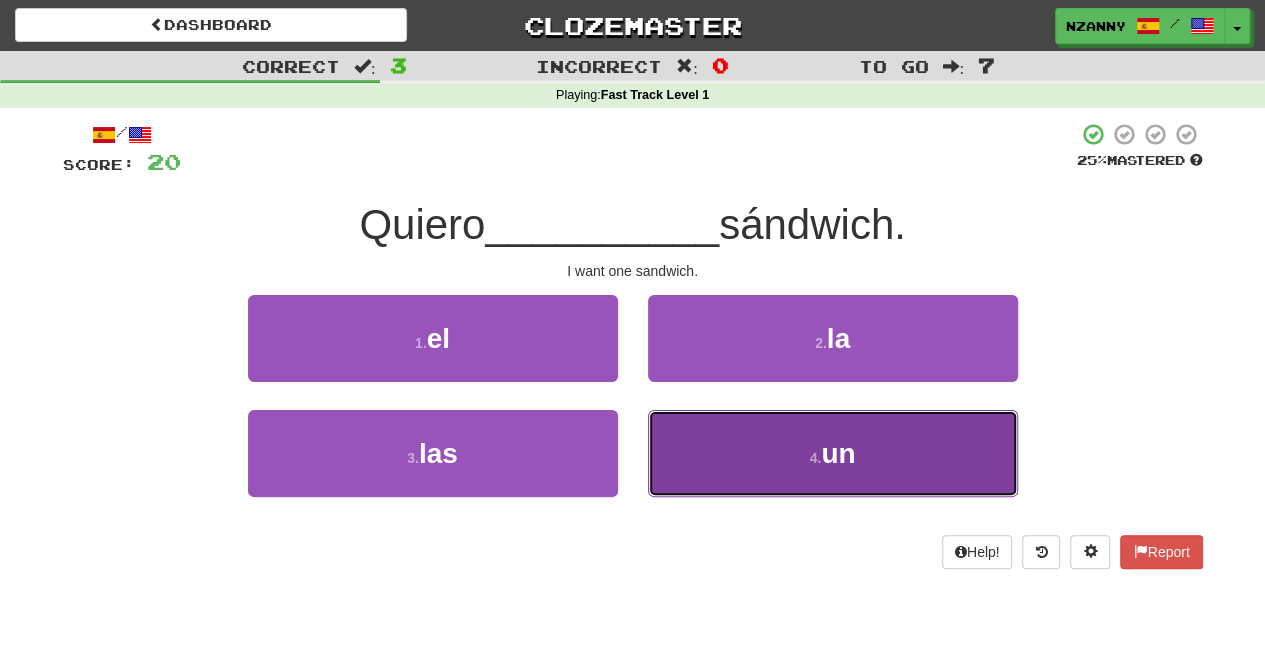 click on "4 .  un" at bounding box center [833, 453] 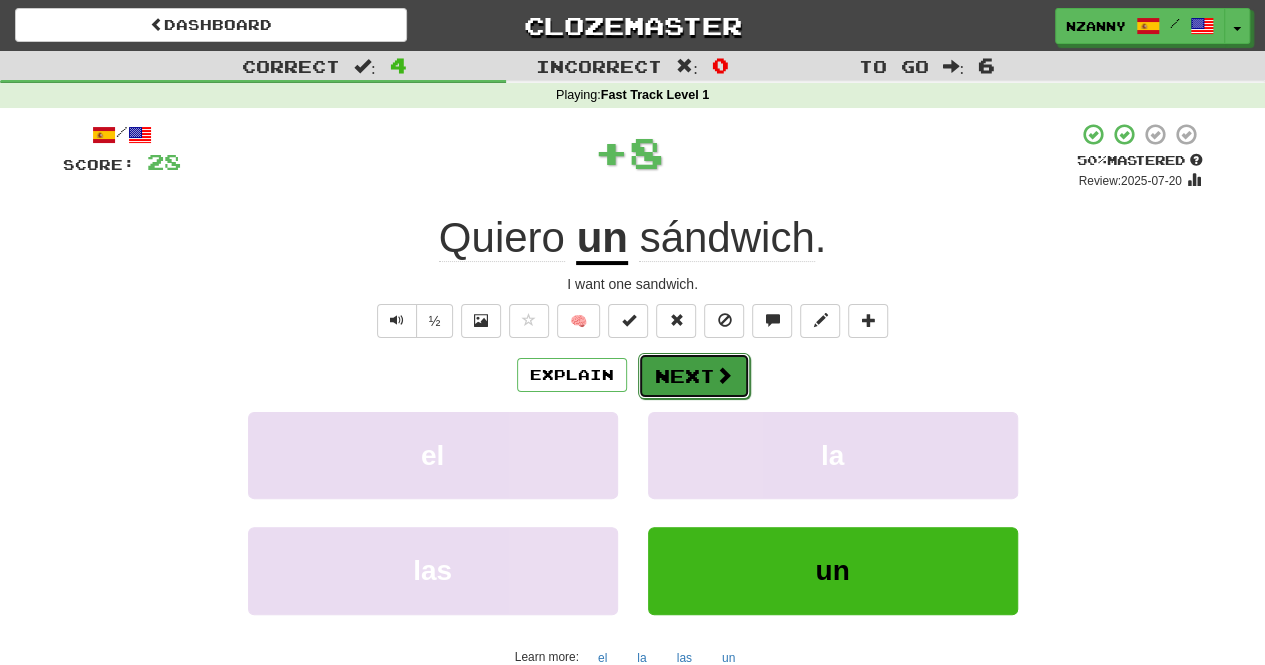click on "Next" at bounding box center [694, 376] 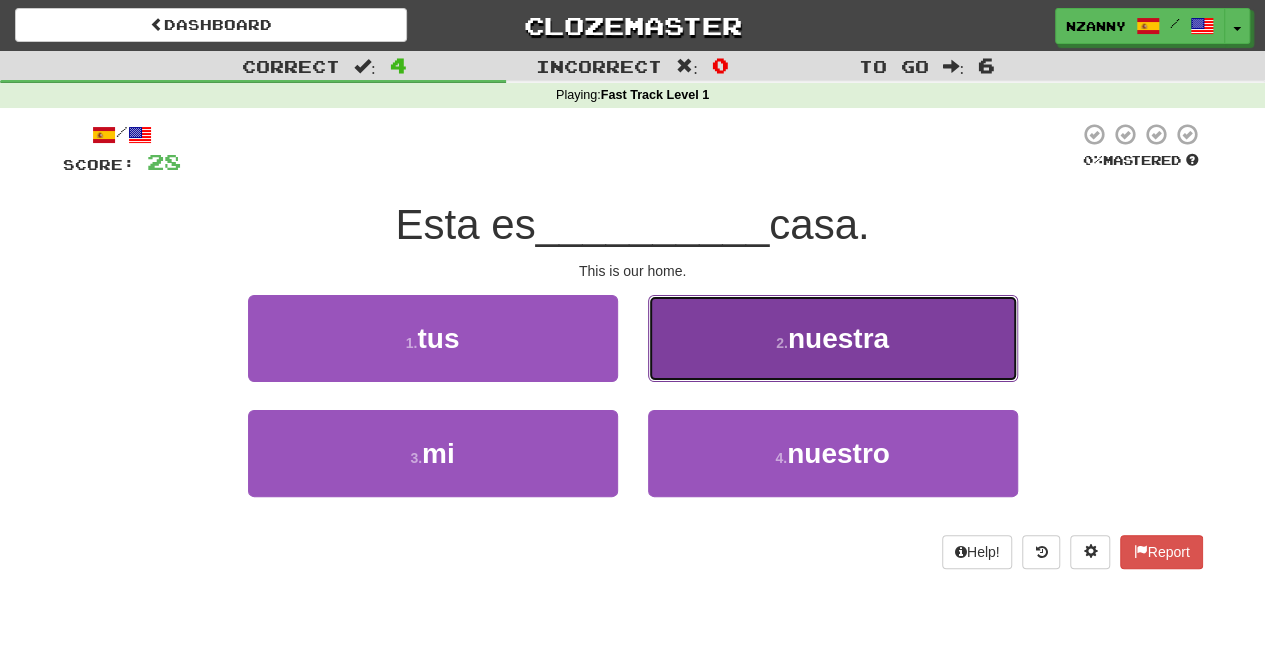 click on "2 .  nuestra" at bounding box center [833, 338] 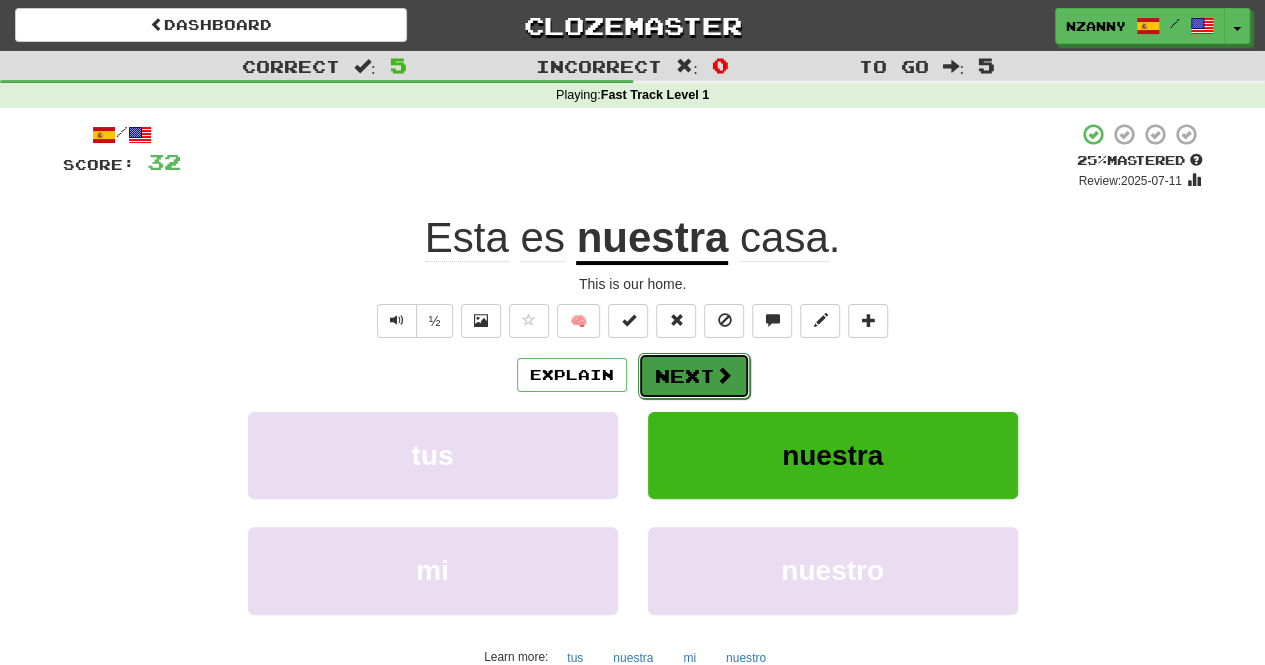 click on "Next" at bounding box center (694, 376) 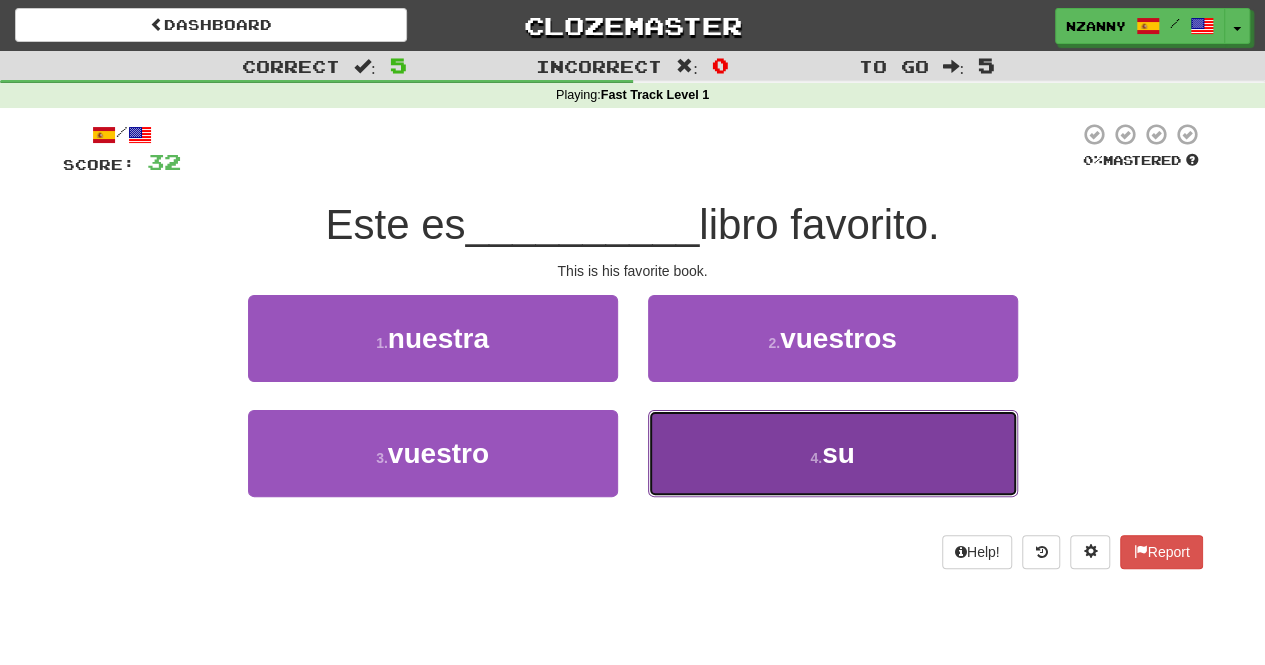 click on "4 .  su" at bounding box center [833, 453] 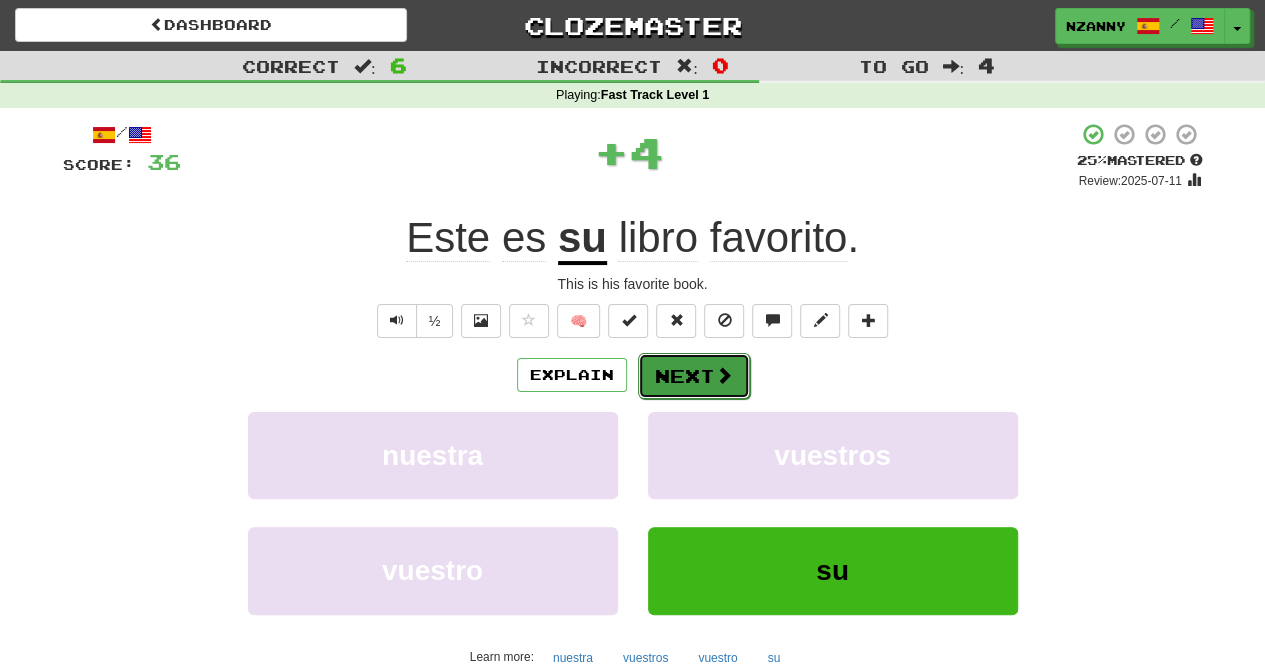 click on "Next" at bounding box center (694, 376) 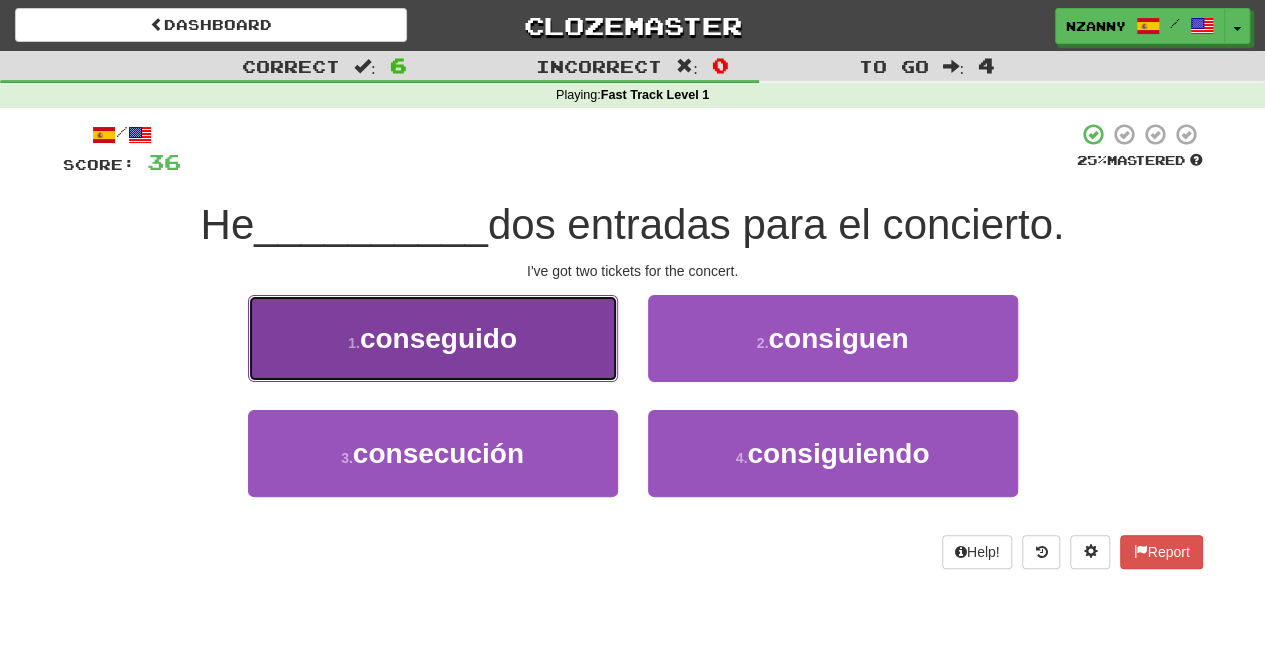 click on "1 .  conseguido" at bounding box center [433, 338] 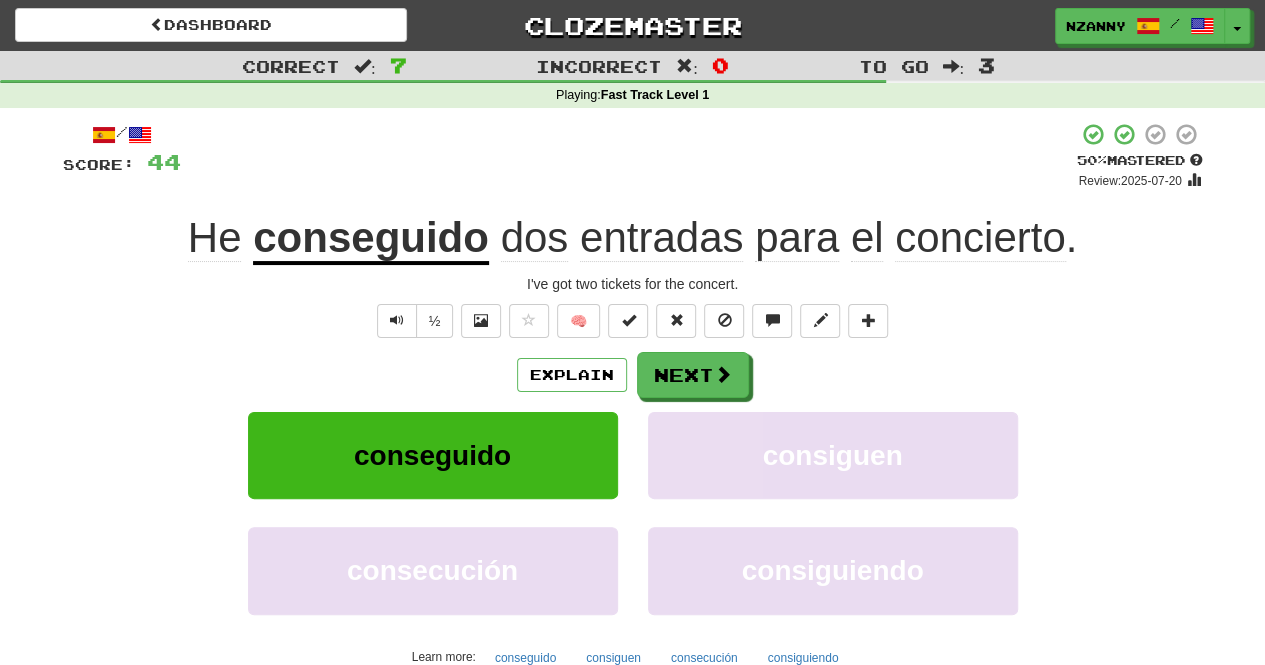 click on "He" 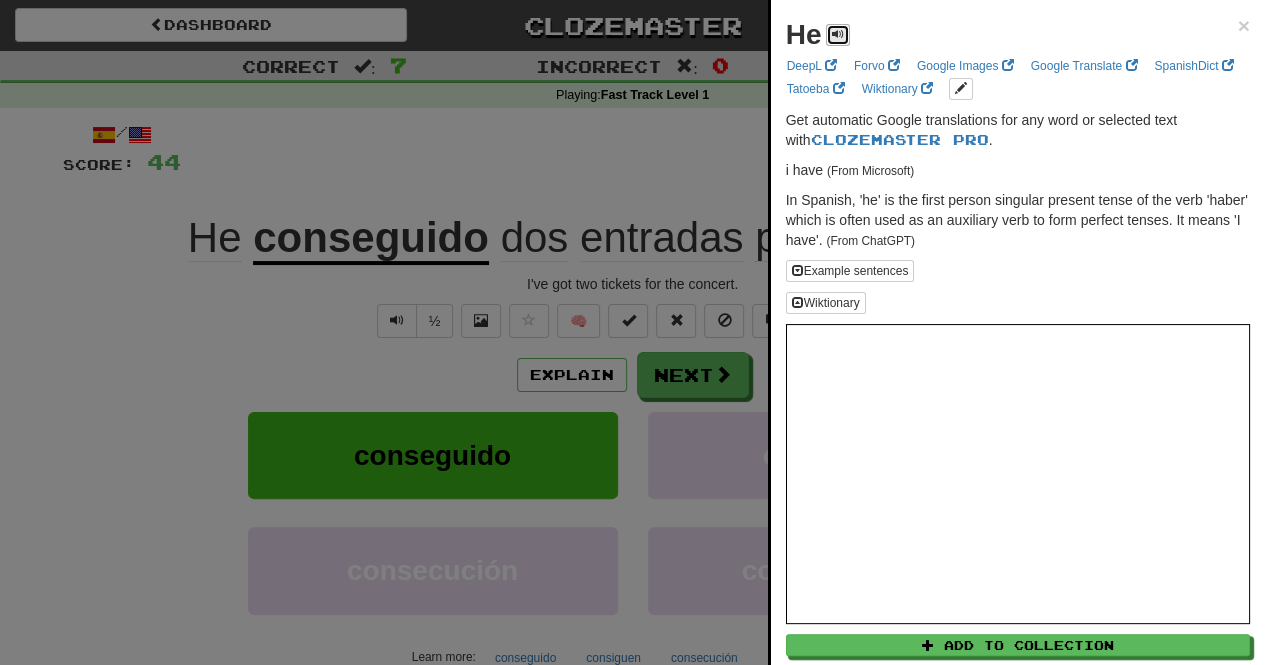 click at bounding box center (838, 34) 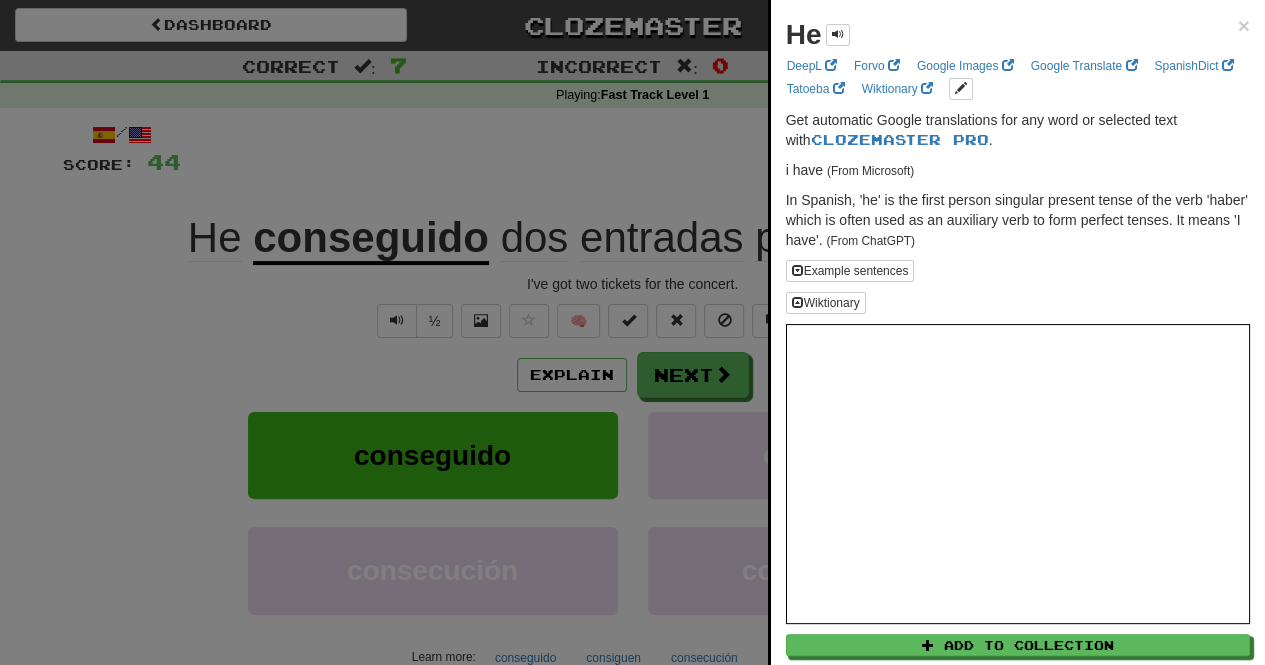 click at bounding box center (632, 332) 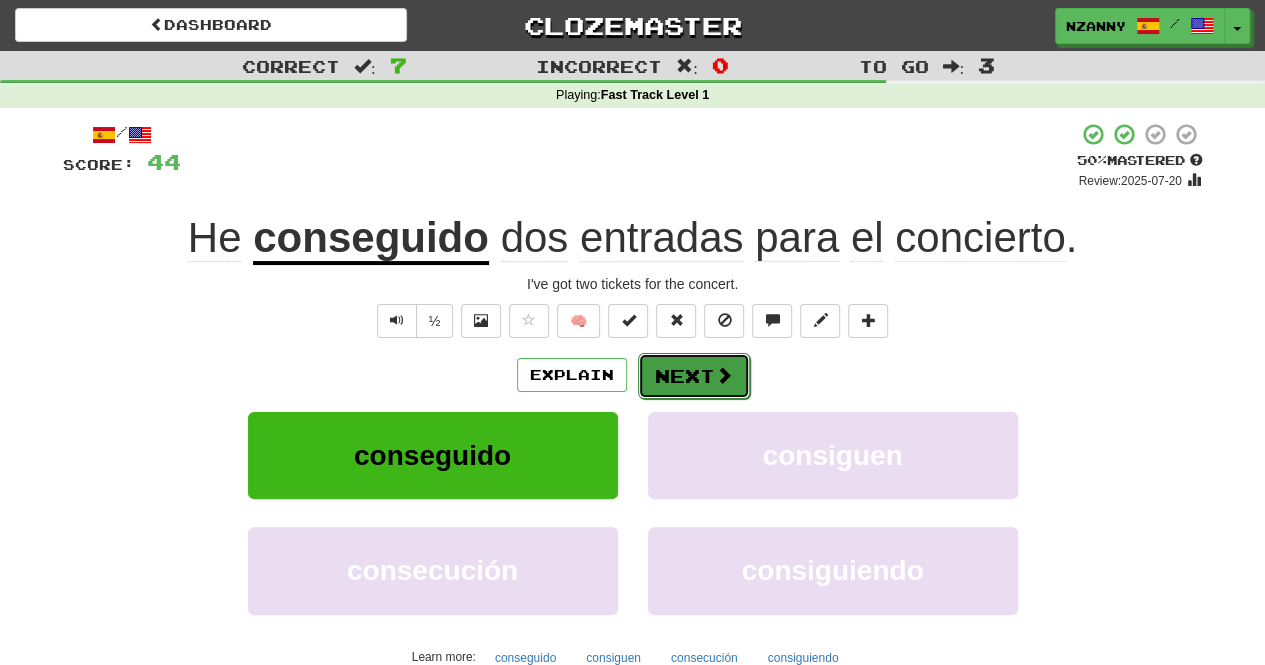 click on "Next" at bounding box center [694, 376] 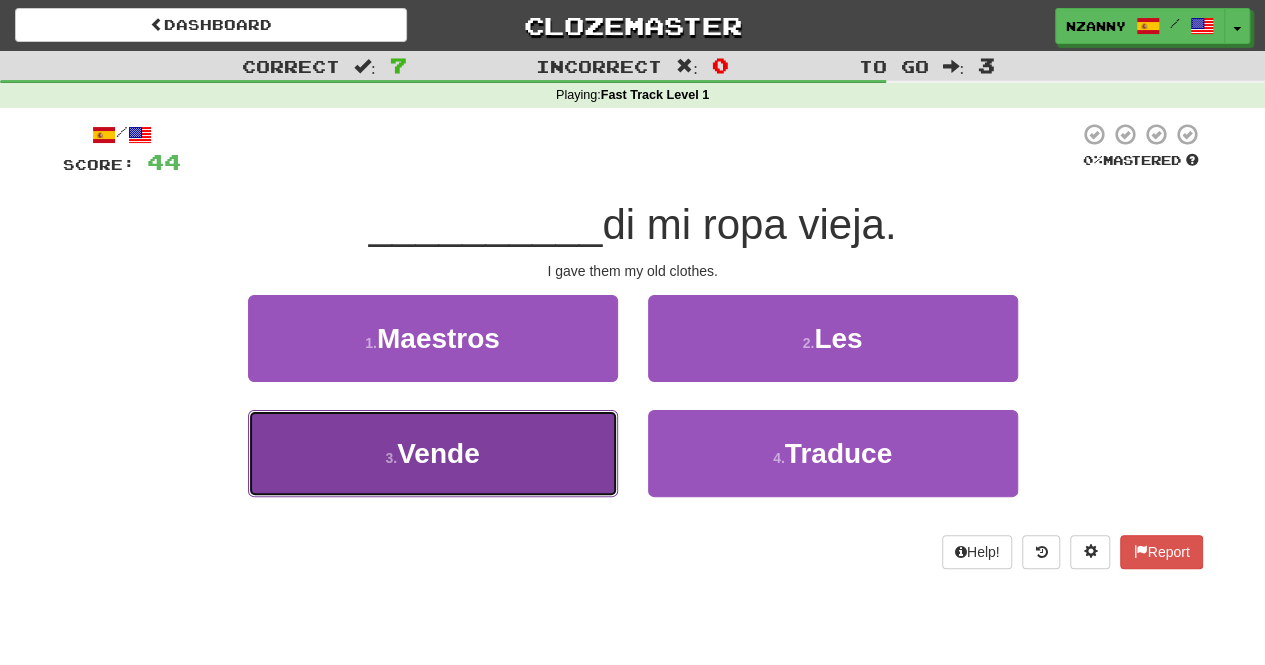 click on "3 .  Vende" at bounding box center (433, 453) 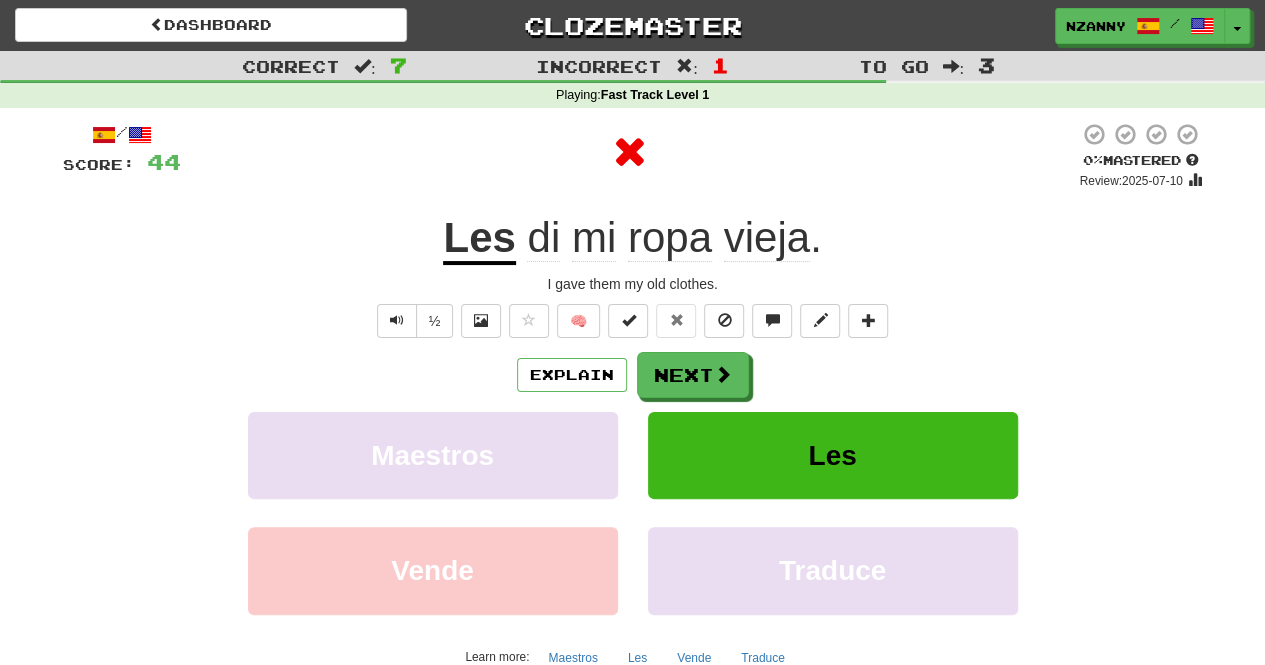 click on "Les" at bounding box center (479, 239) 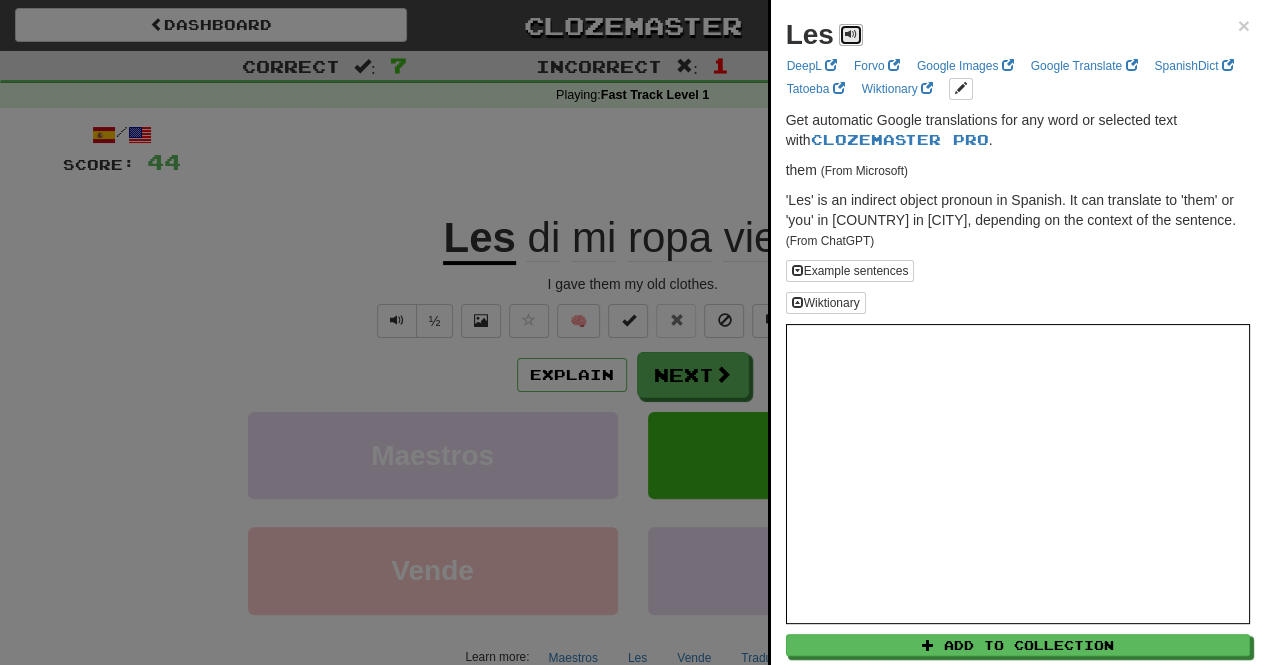 click at bounding box center (851, 35) 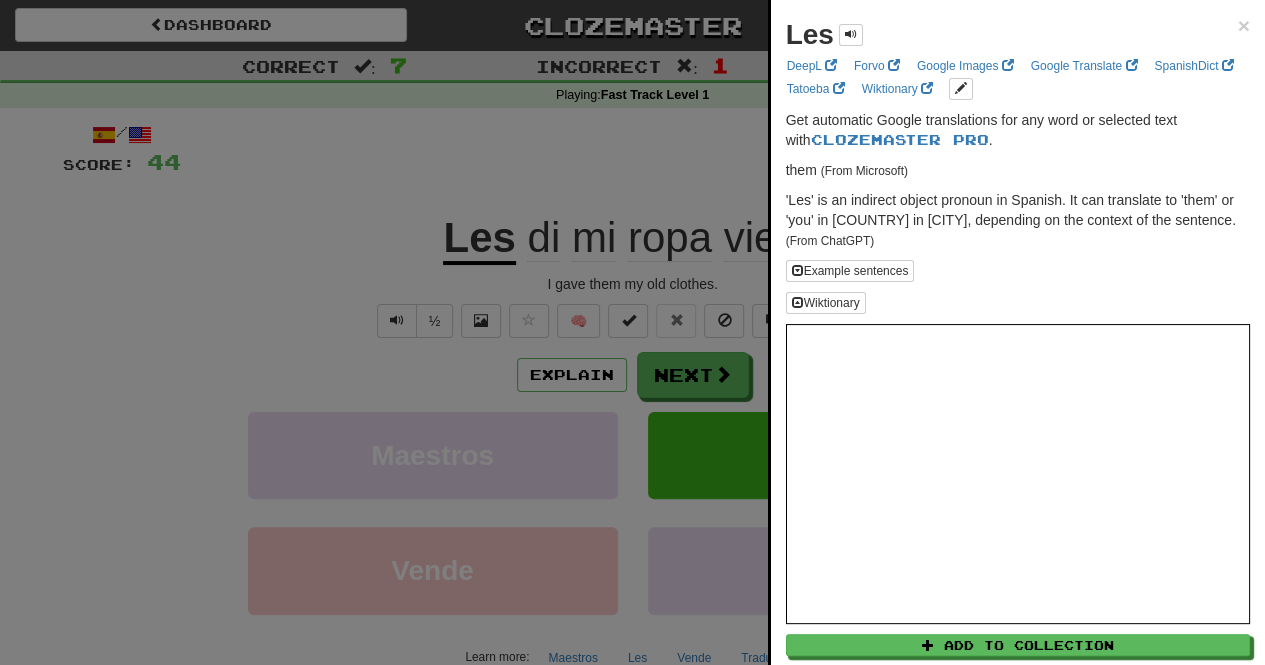 click at bounding box center [632, 332] 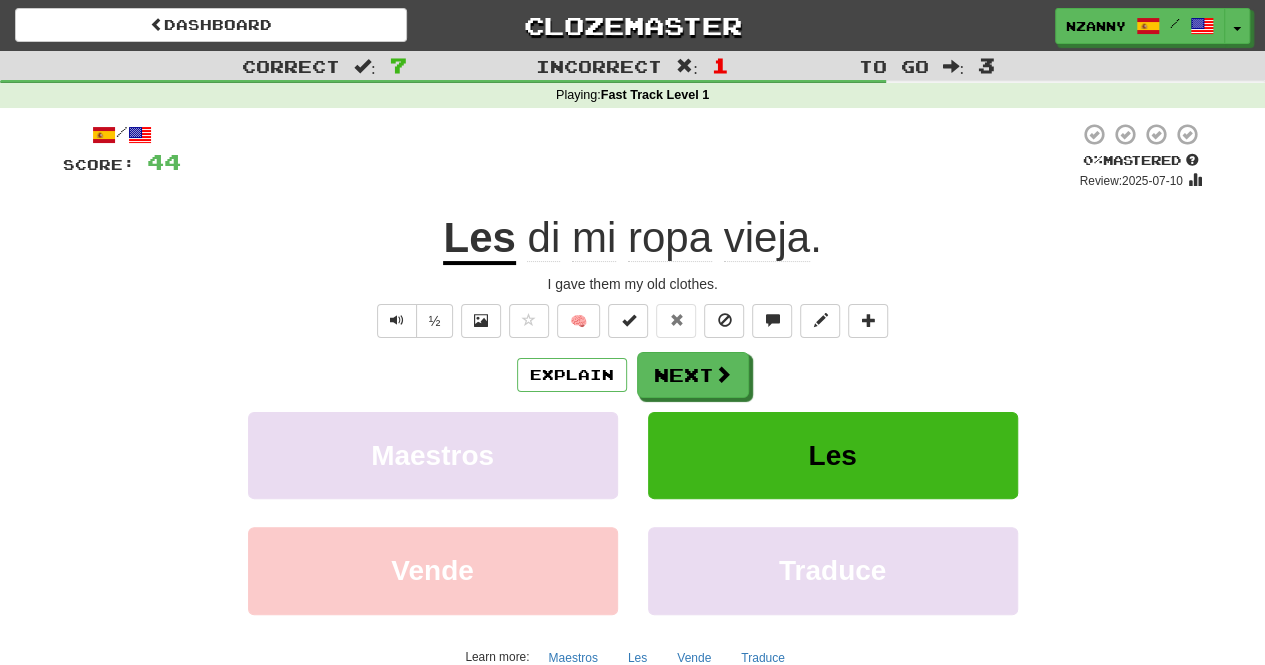 click on "vieja" at bounding box center (767, 238) 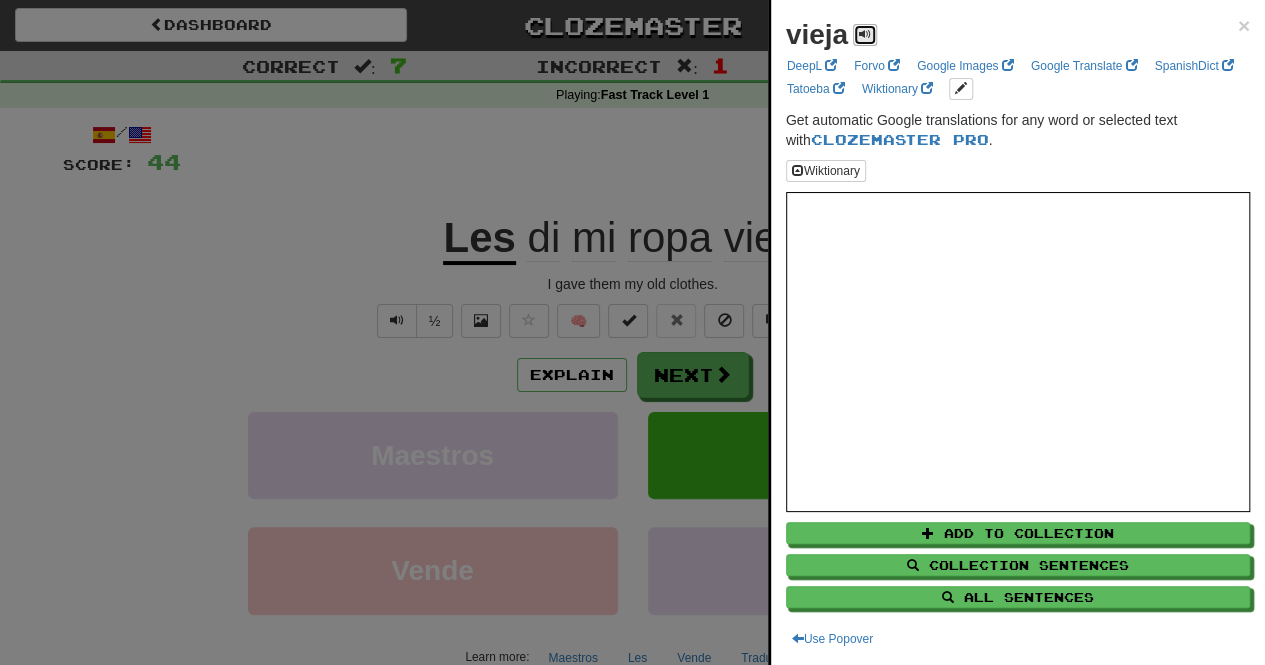 click at bounding box center [865, 35] 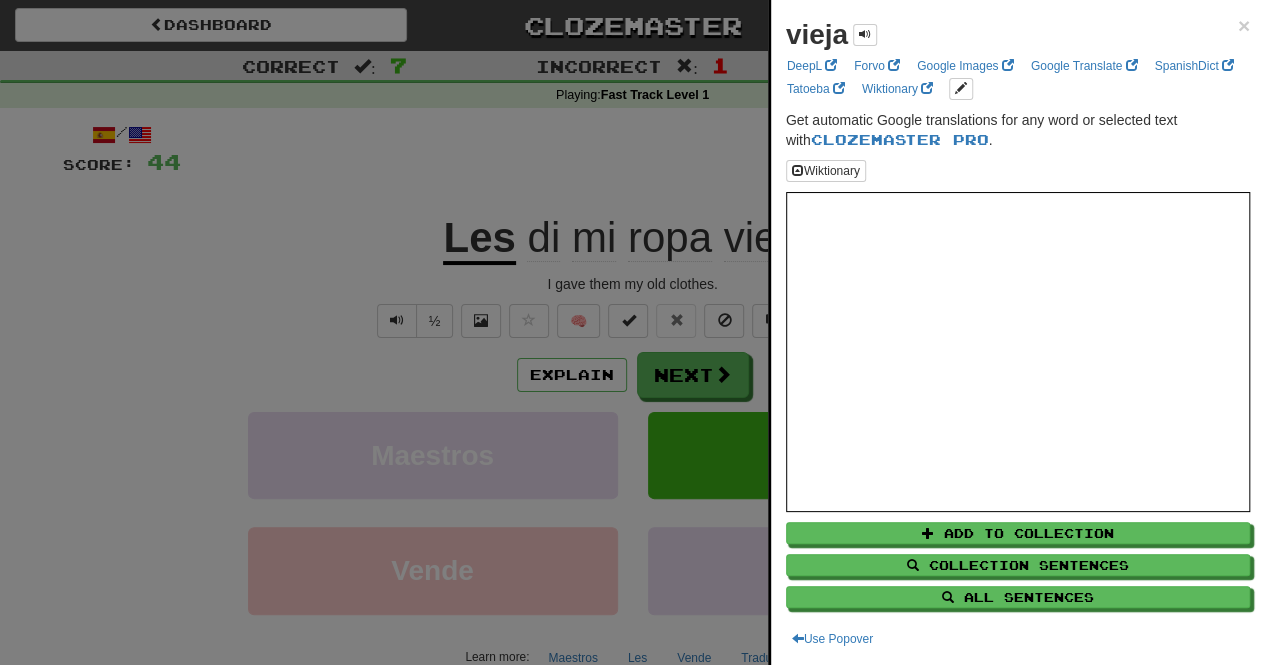 click at bounding box center [632, 332] 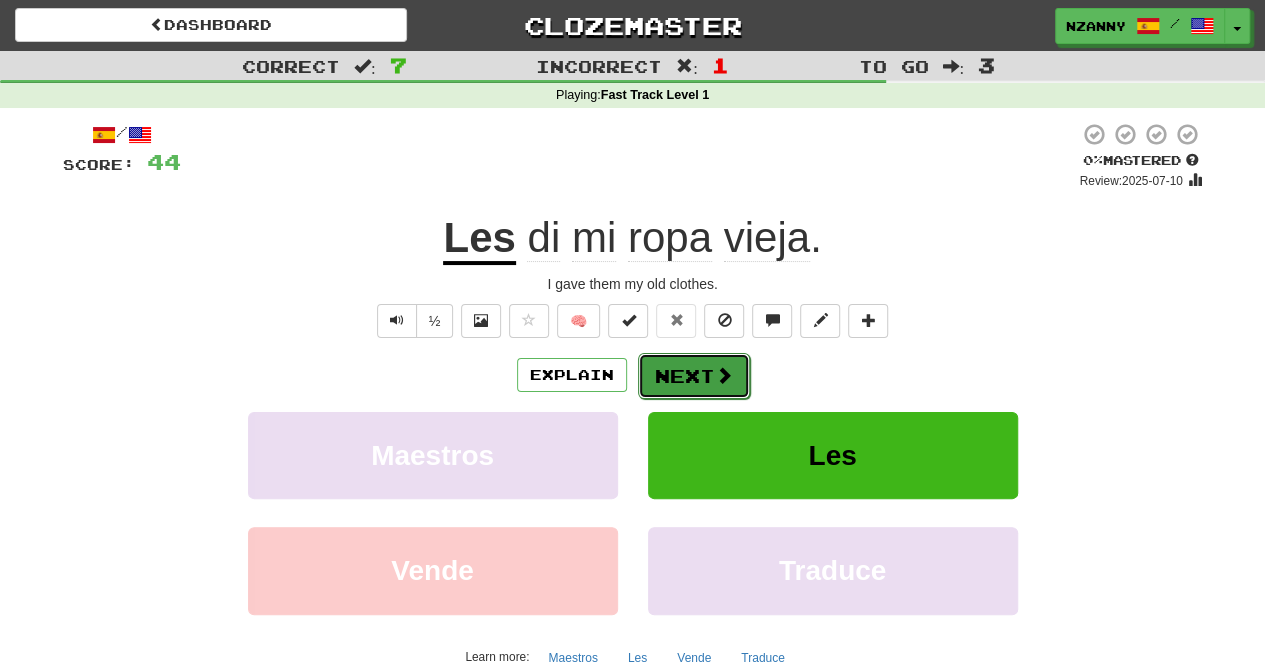 click on "Next" at bounding box center [694, 376] 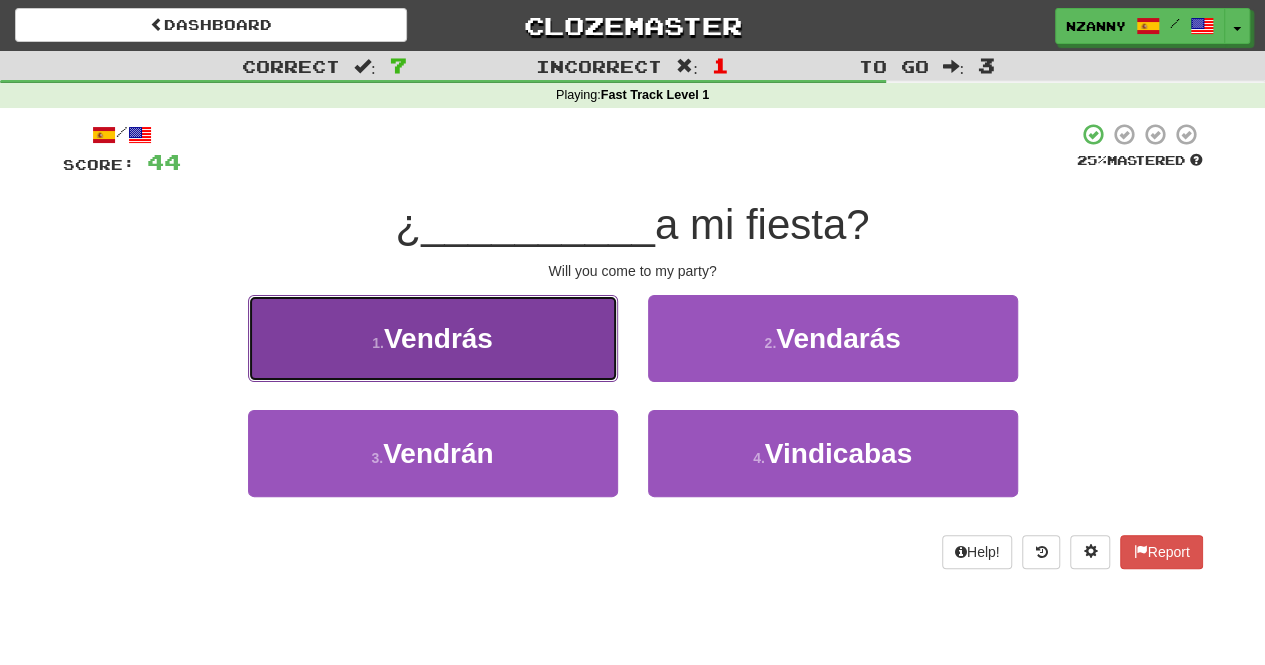 click on "1 .  Vendrás" at bounding box center [433, 338] 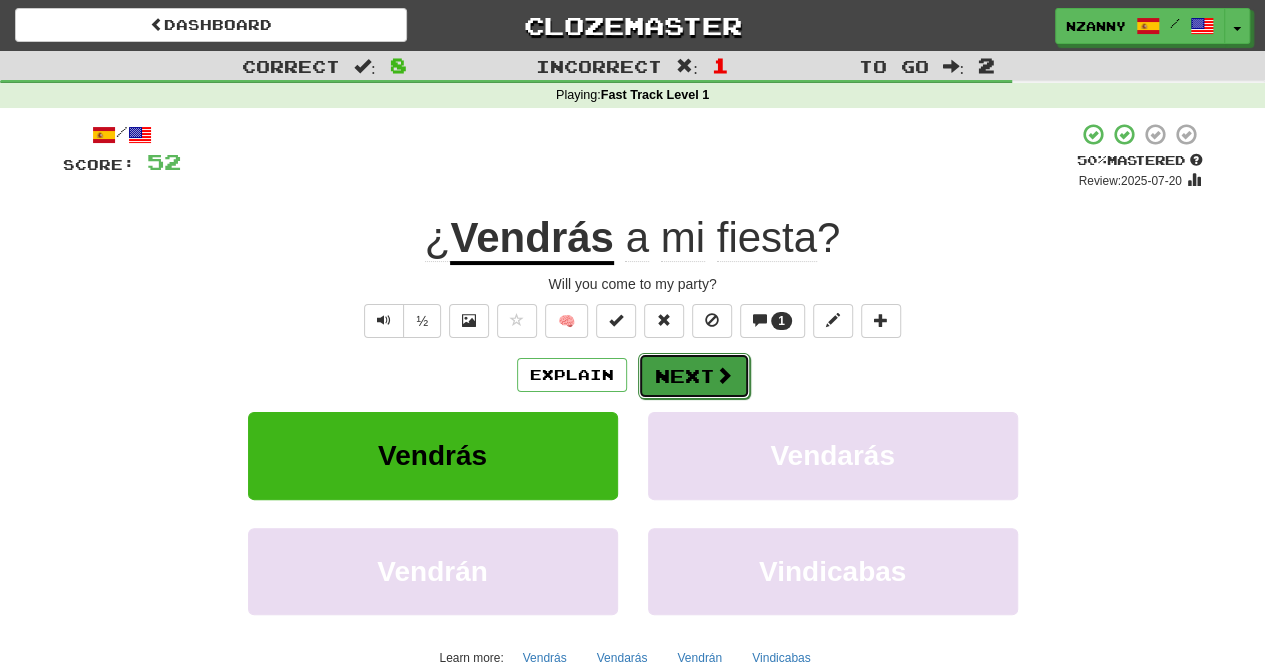 click on "Next" at bounding box center (694, 376) 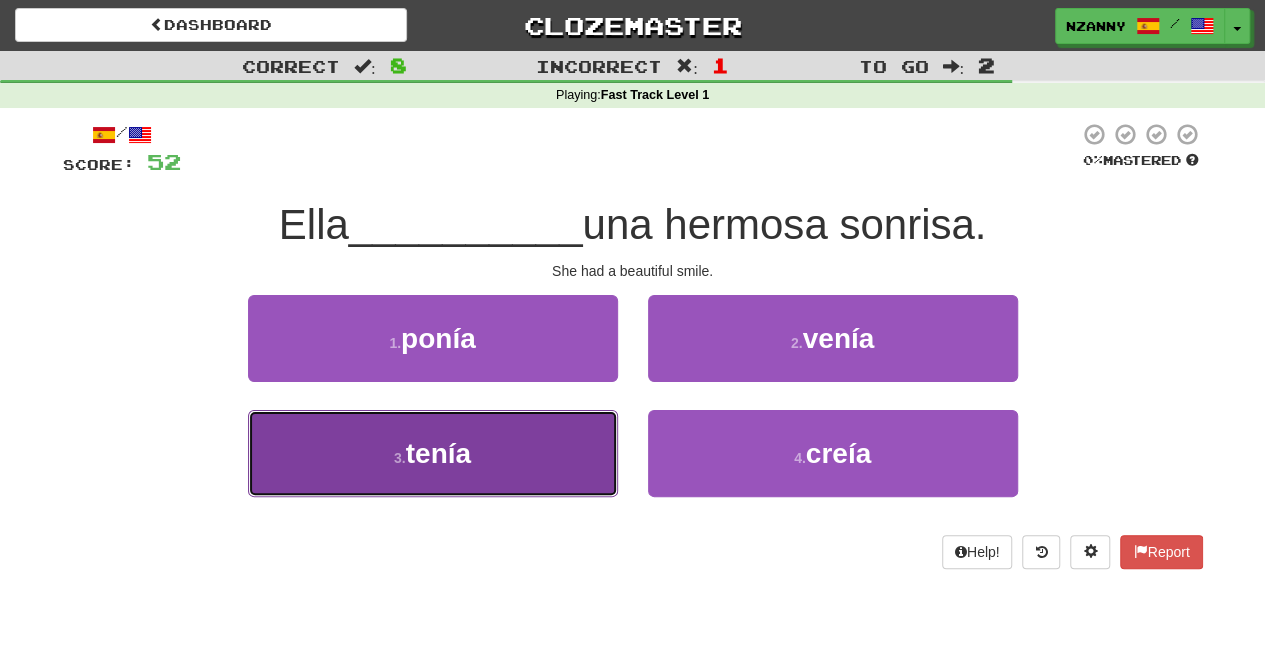 click on "3 .  tenía" at bounding box center (433, 453) 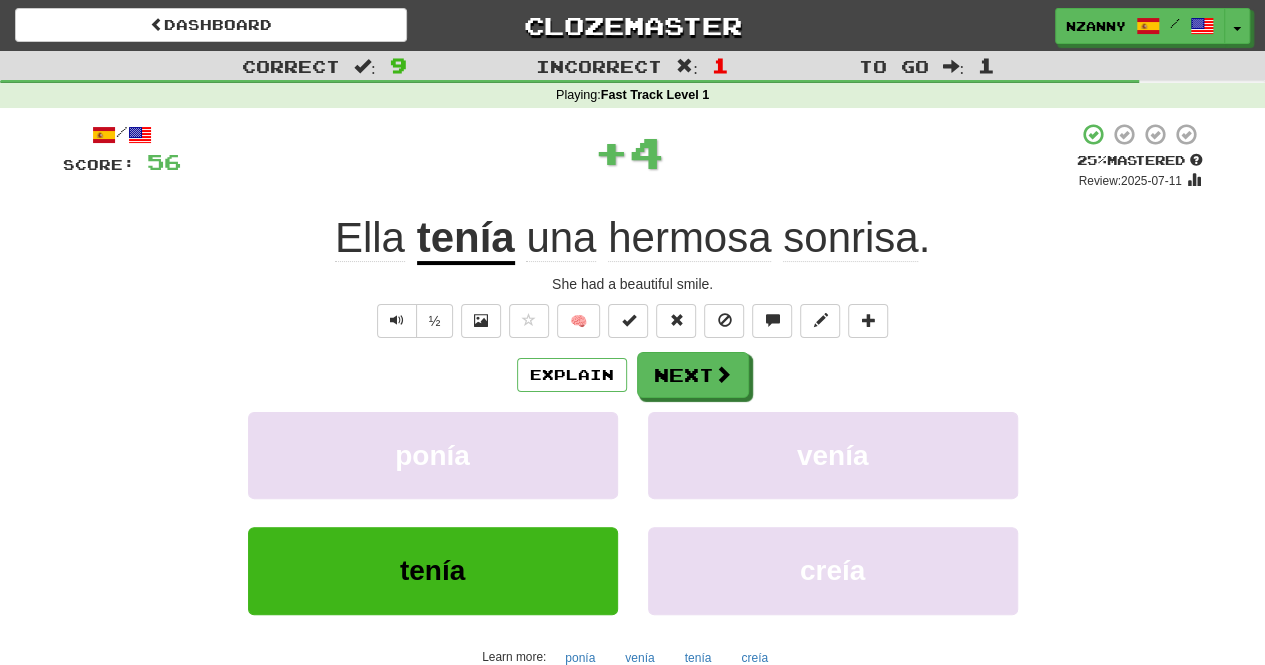 click on "tenía" at bounding box center [466, 239] 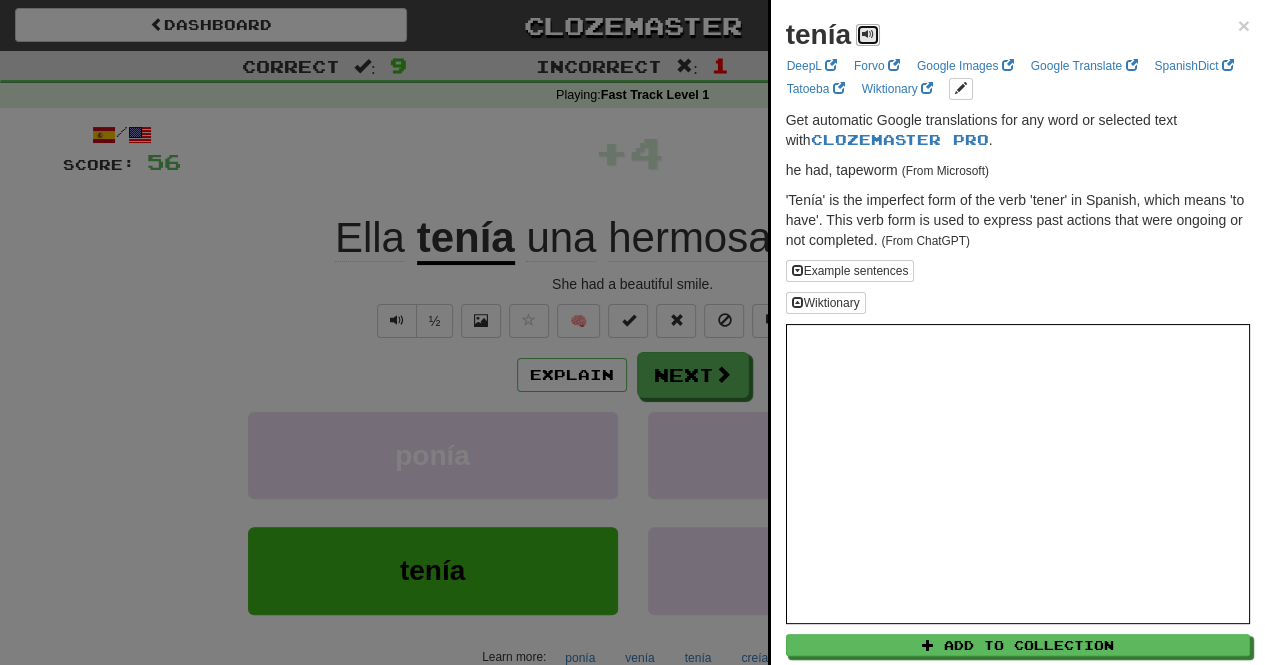 click at bounding box center (868, 35) 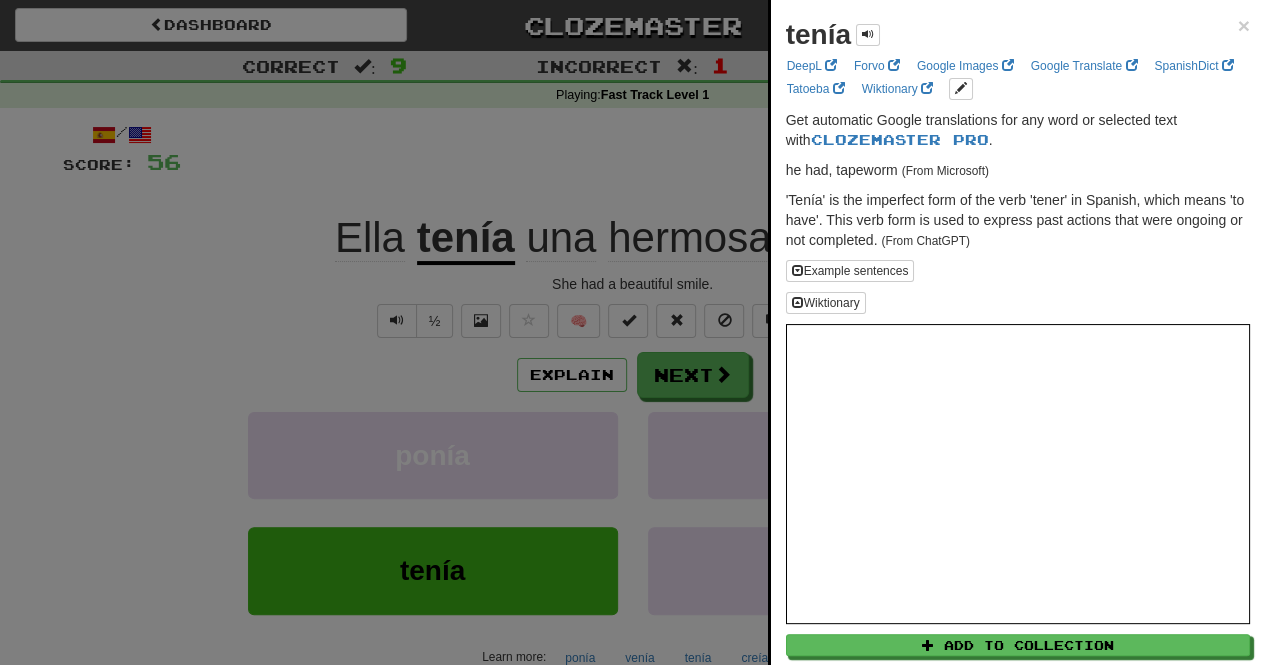 click at bounding box center (632, 332) 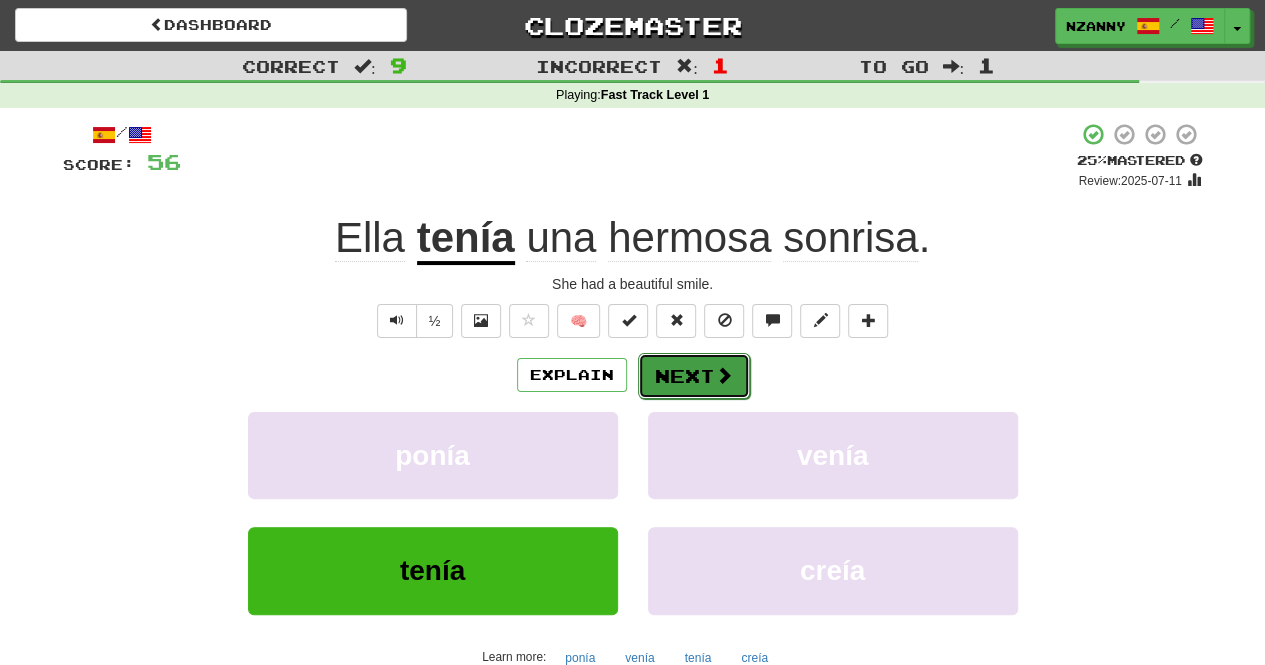 click on "Next" at bounding box center (694, 376) 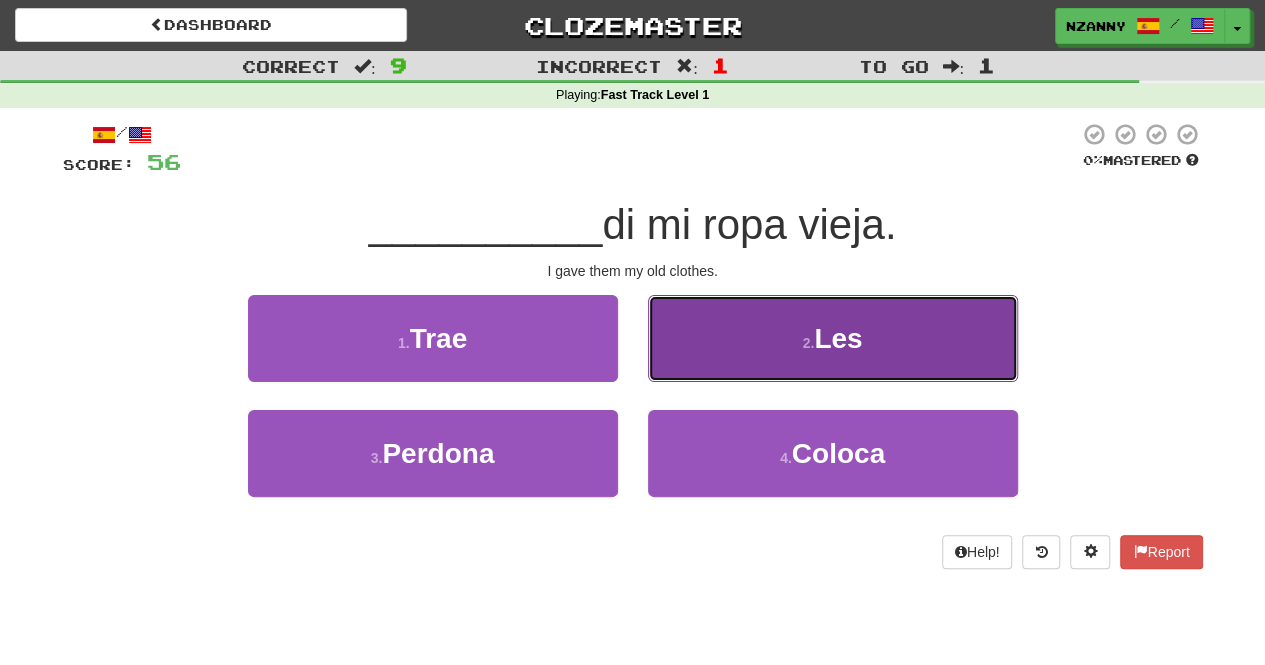 click on "2 .  Les" at bounding box center [833, 338] 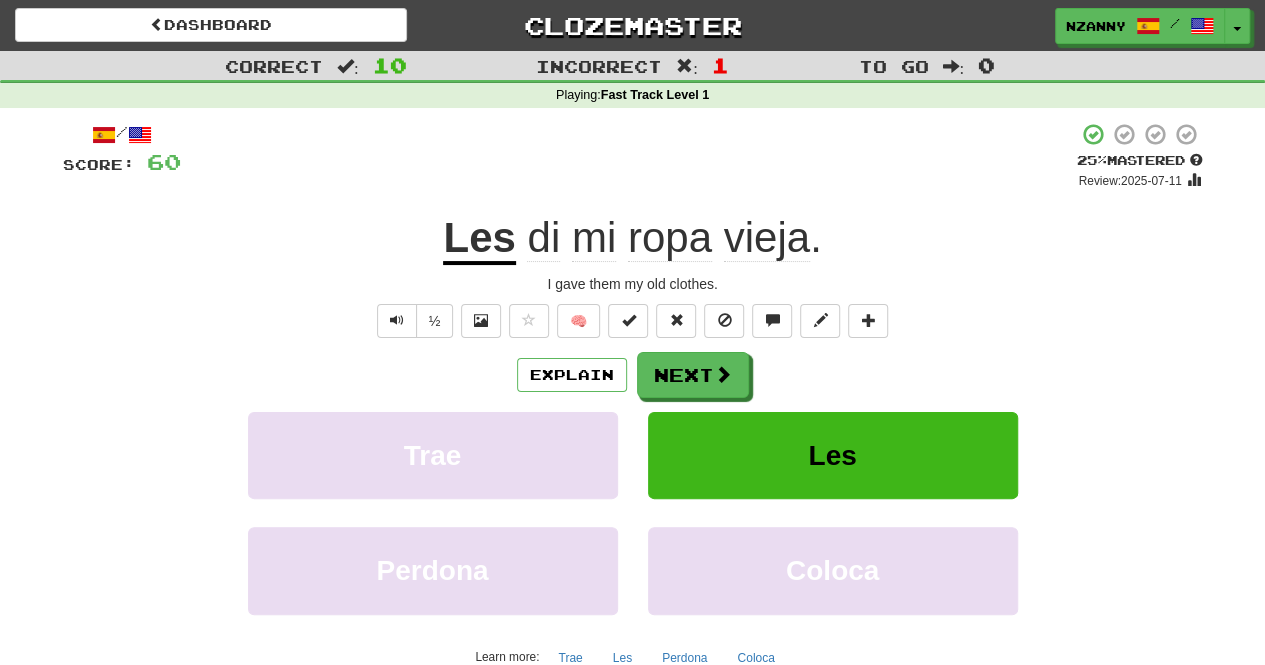click on "vieja" at bounding box center (767, 238) 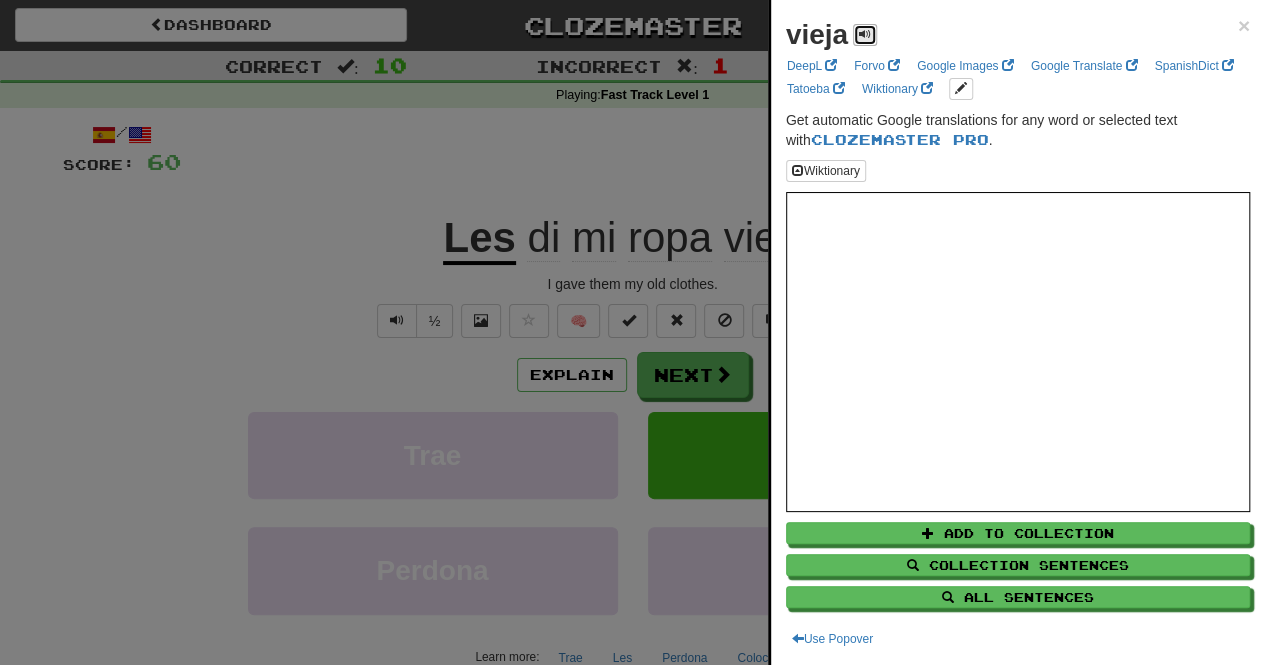 click at bounding box center [865, 35] 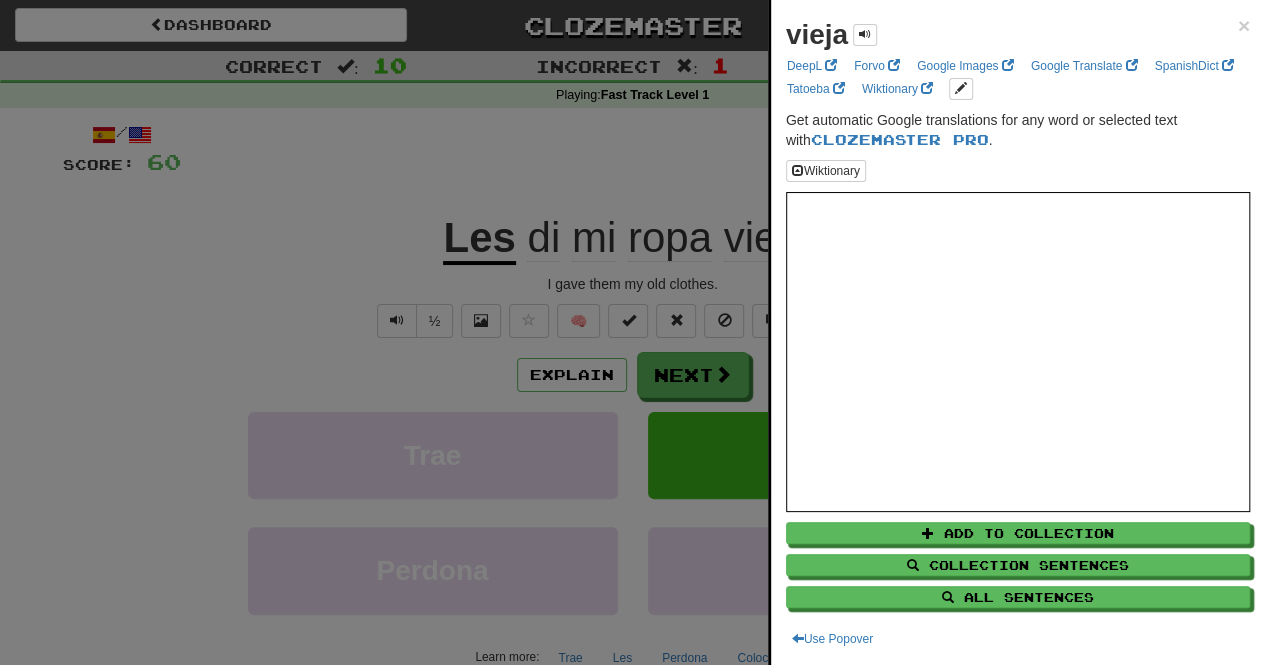 click at bounding box center [632, 332] 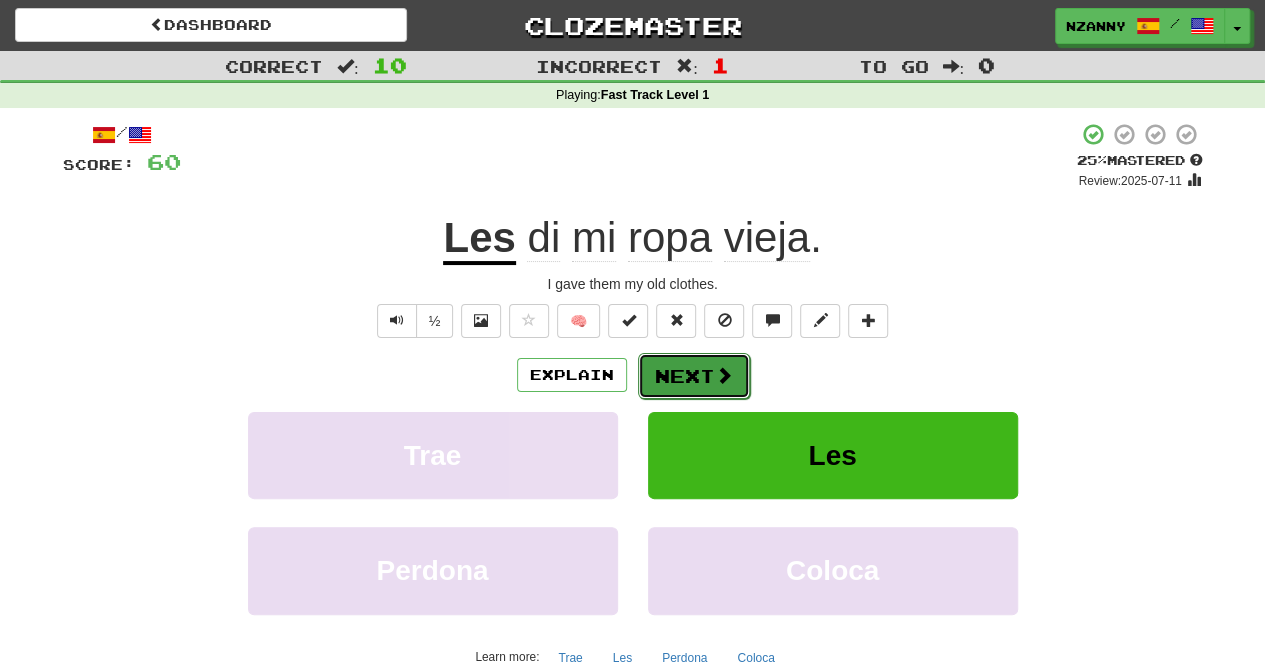 click on "Next" at bounding box center [694, 376] 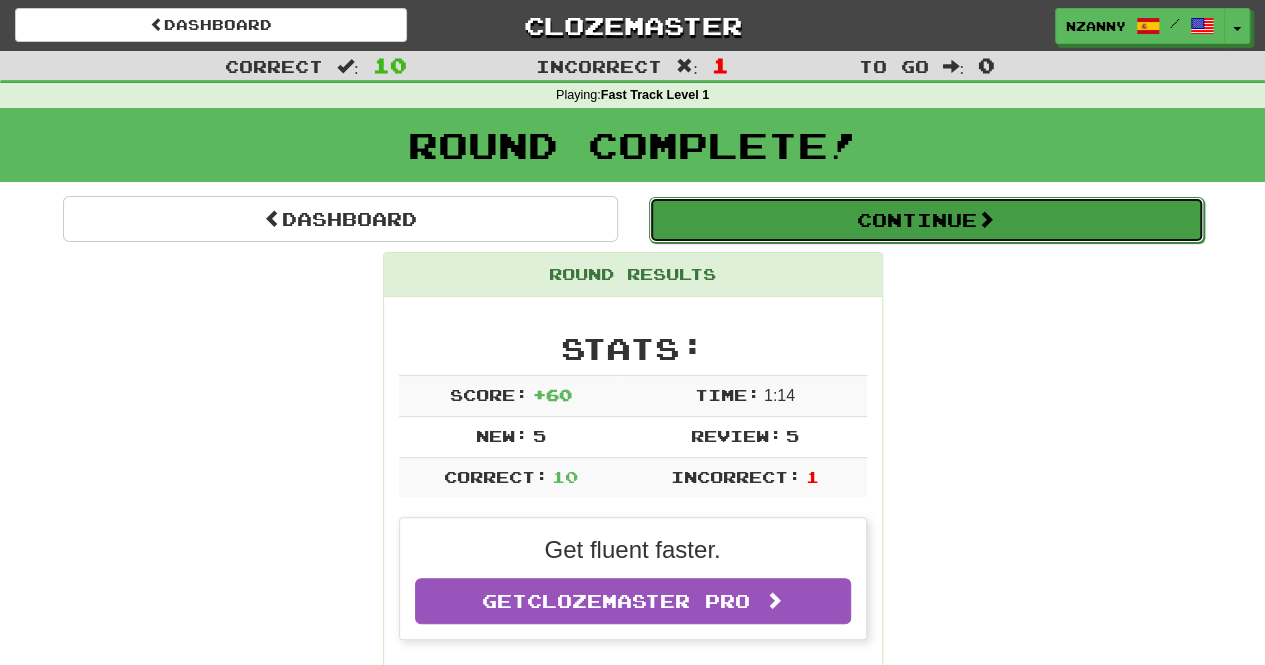 click on "Continue" at bounding box center [926, 220] 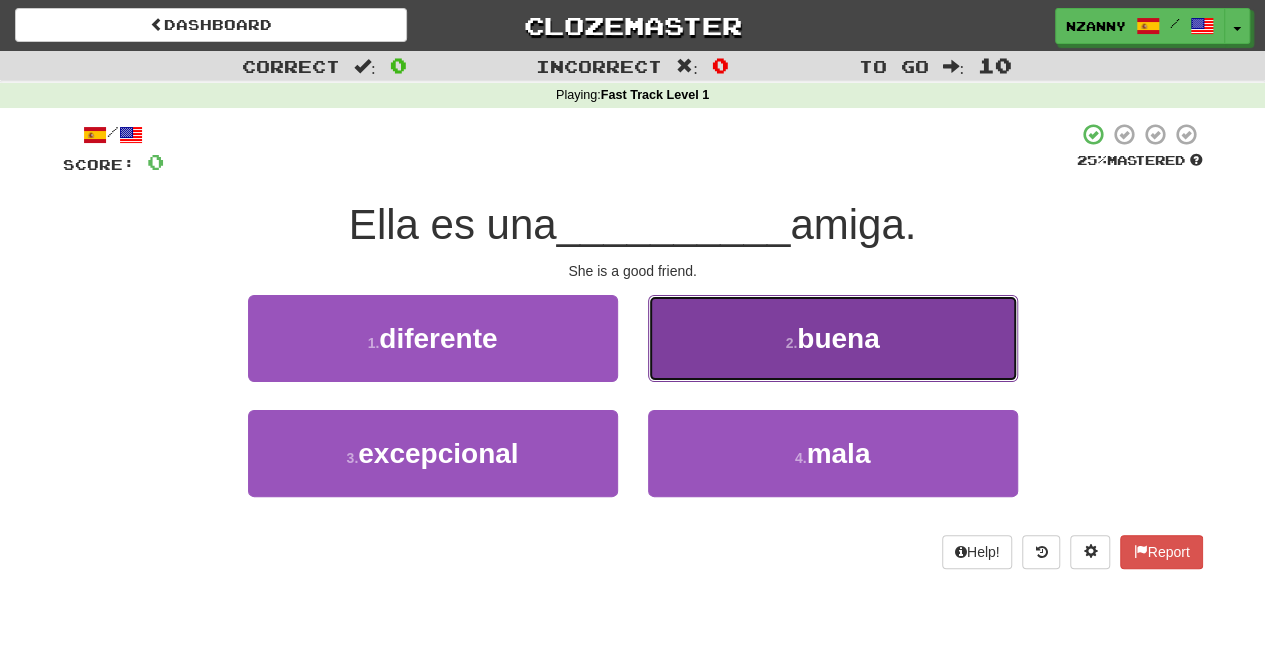 click on "2 .  buena" at bounding box center (833, 338) 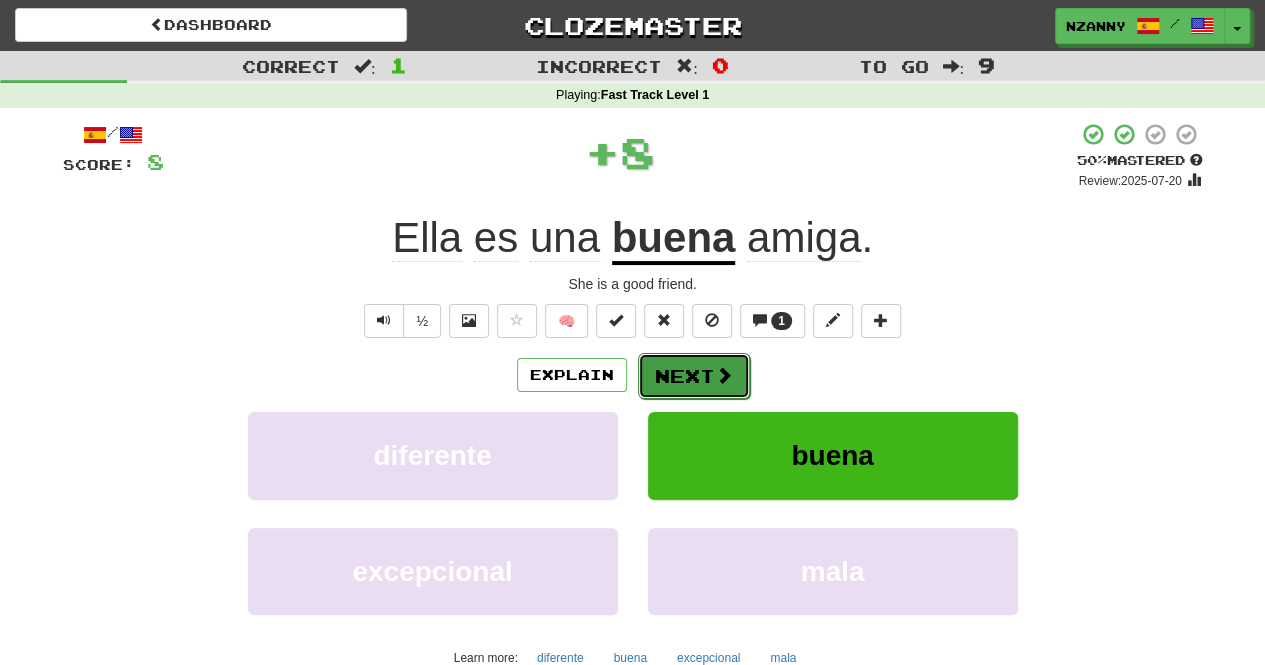click on "Next" at bounding box center [694, 376] 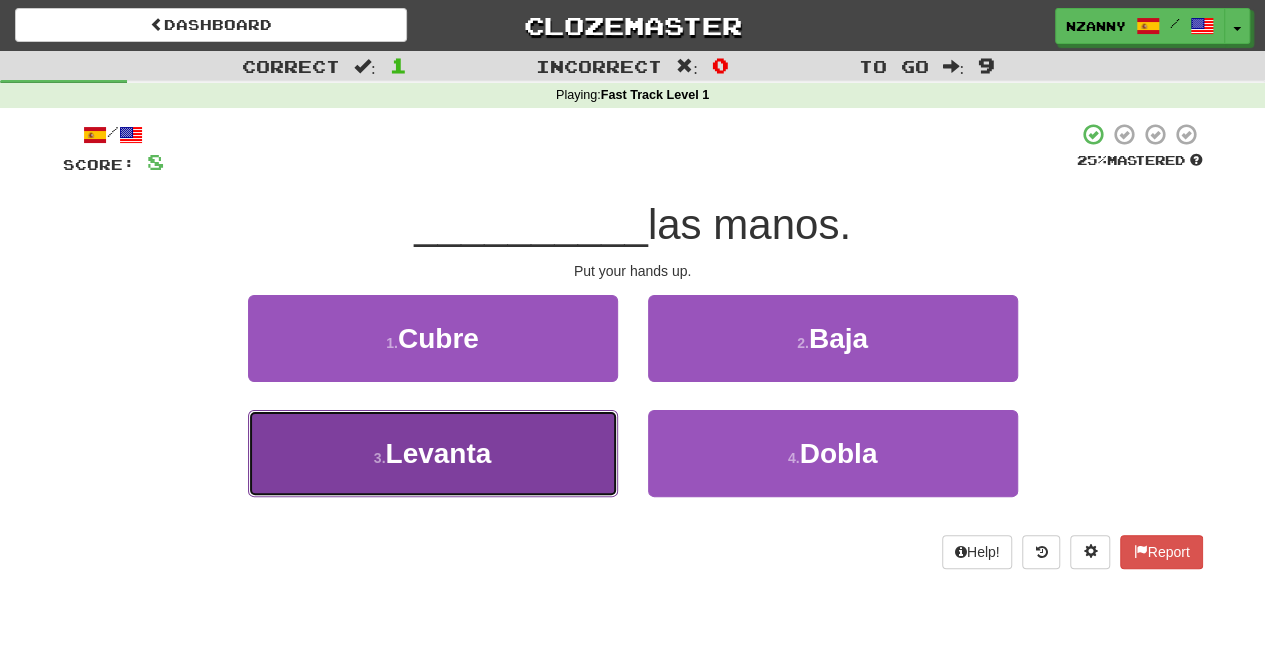 click on "3 .  Levanta" at bounding box center (433, 453) 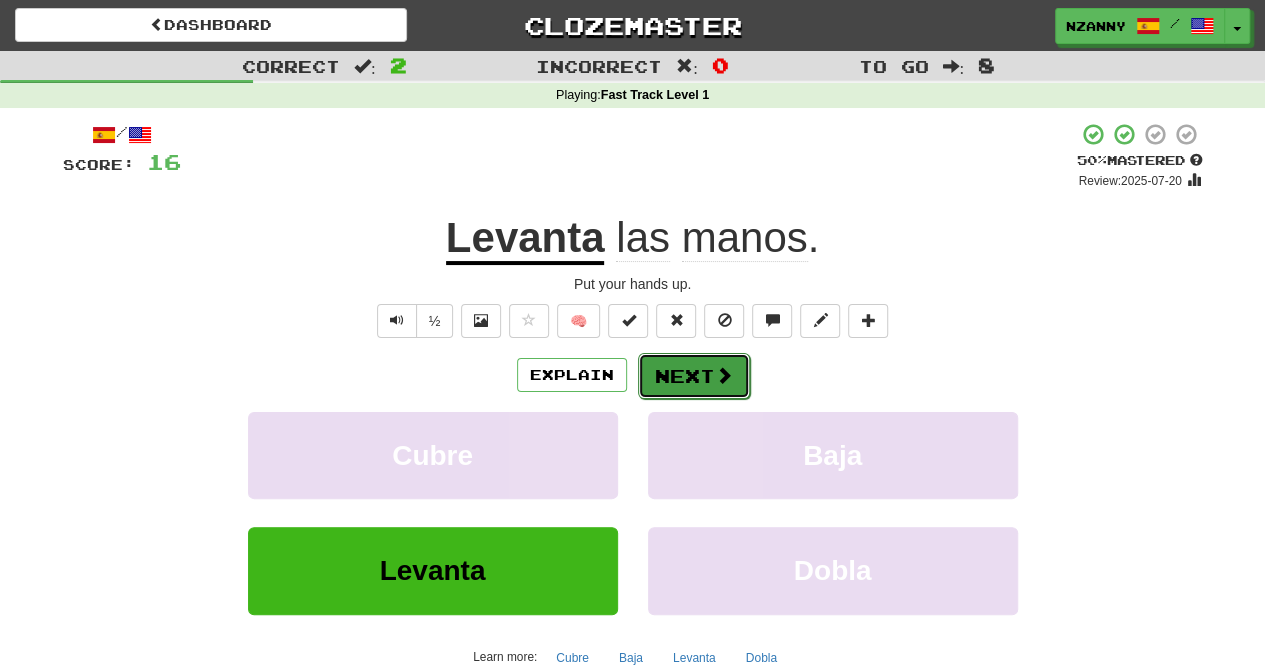 click on "Next" at bounding box center [694, 376] 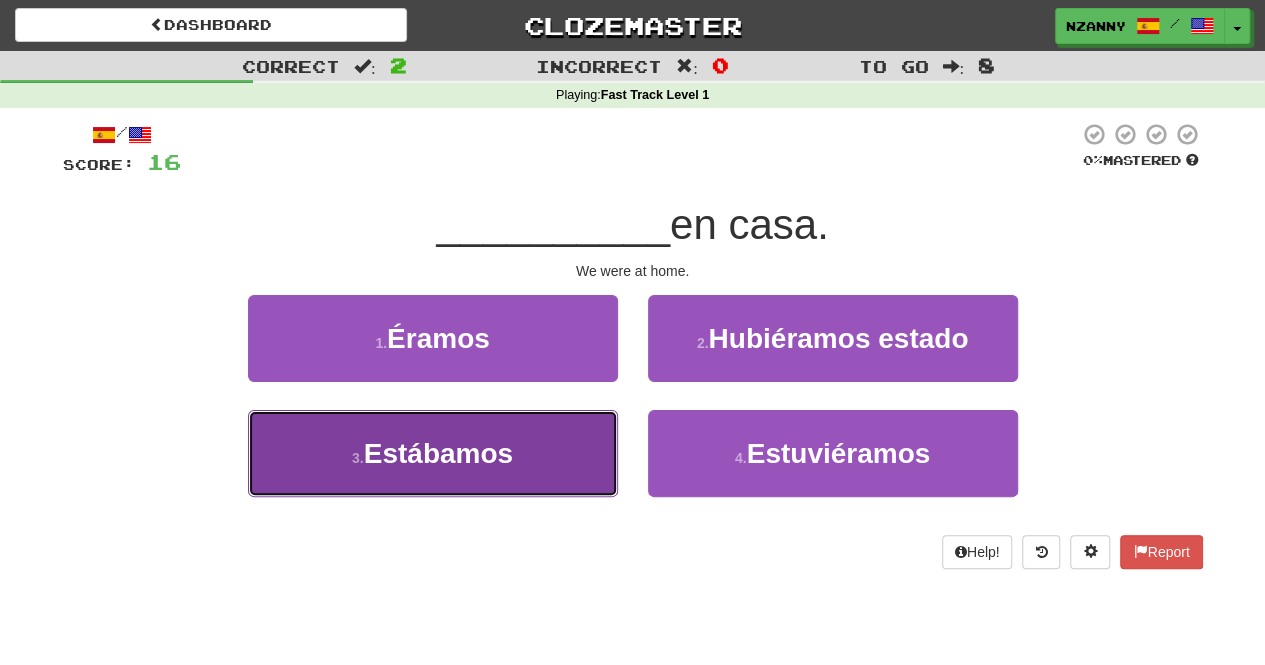 click on "Estábamos" at bounding box center [438, 453] 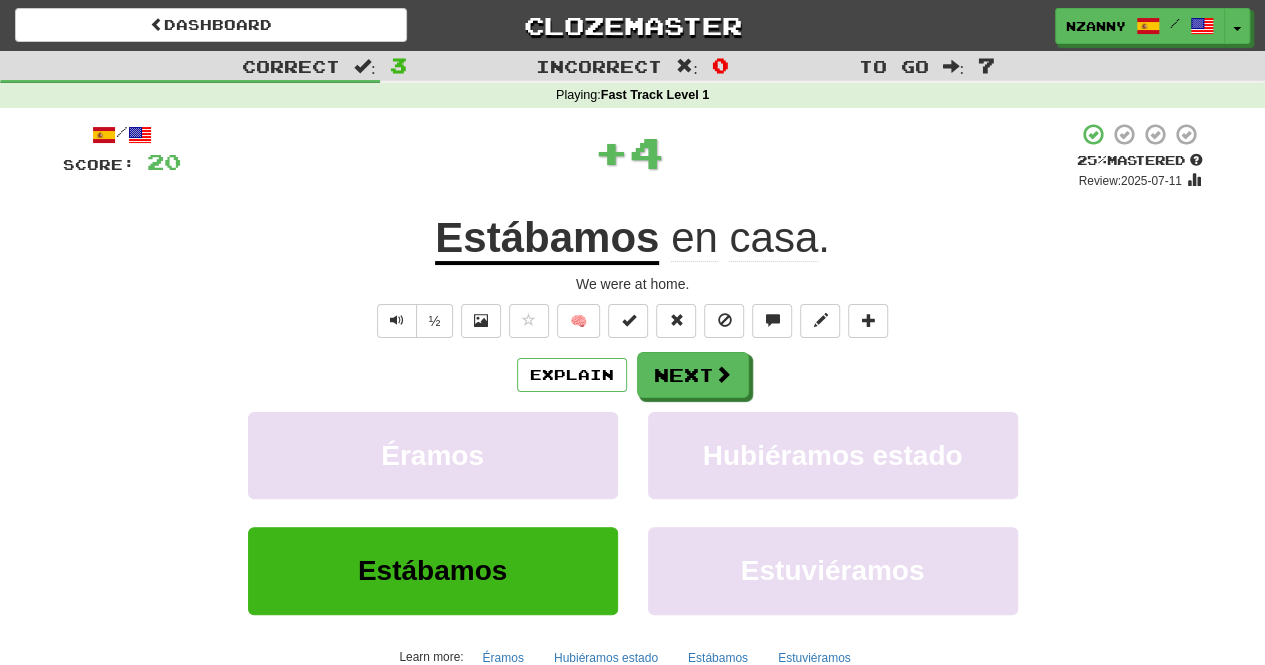 click on "Estábamos" at bounding box center (547, 239) 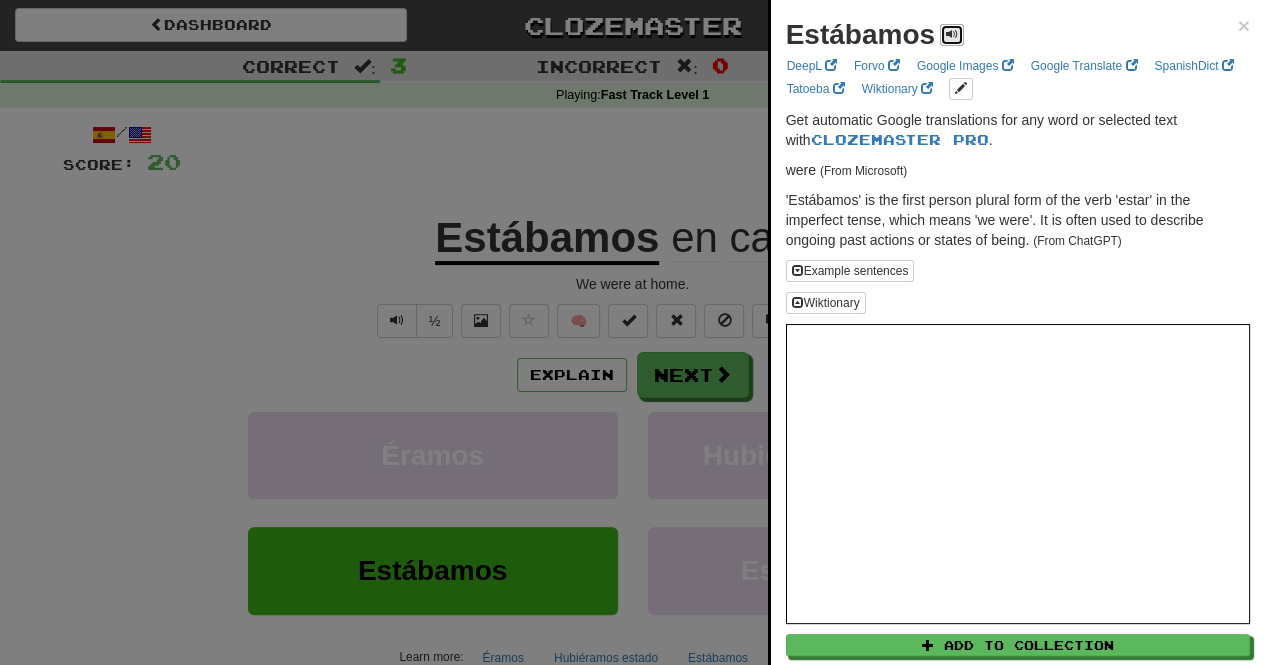 click at bounding box center [952, 34] 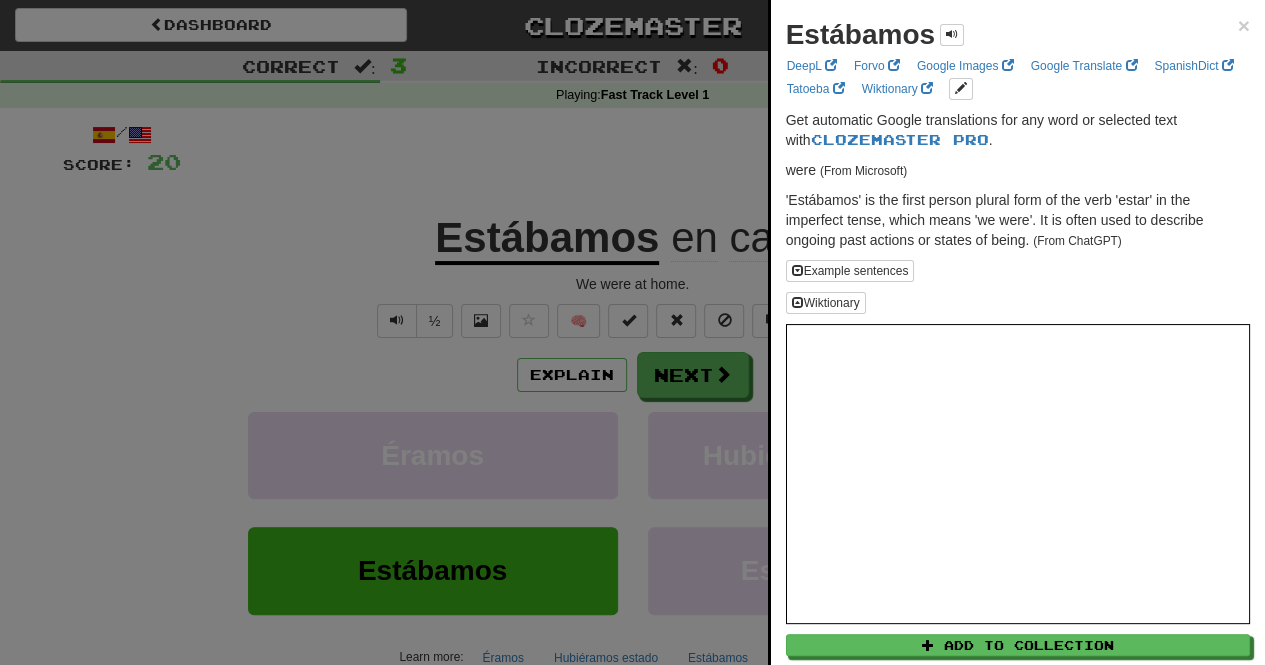 click at bounding box center [632, 332] 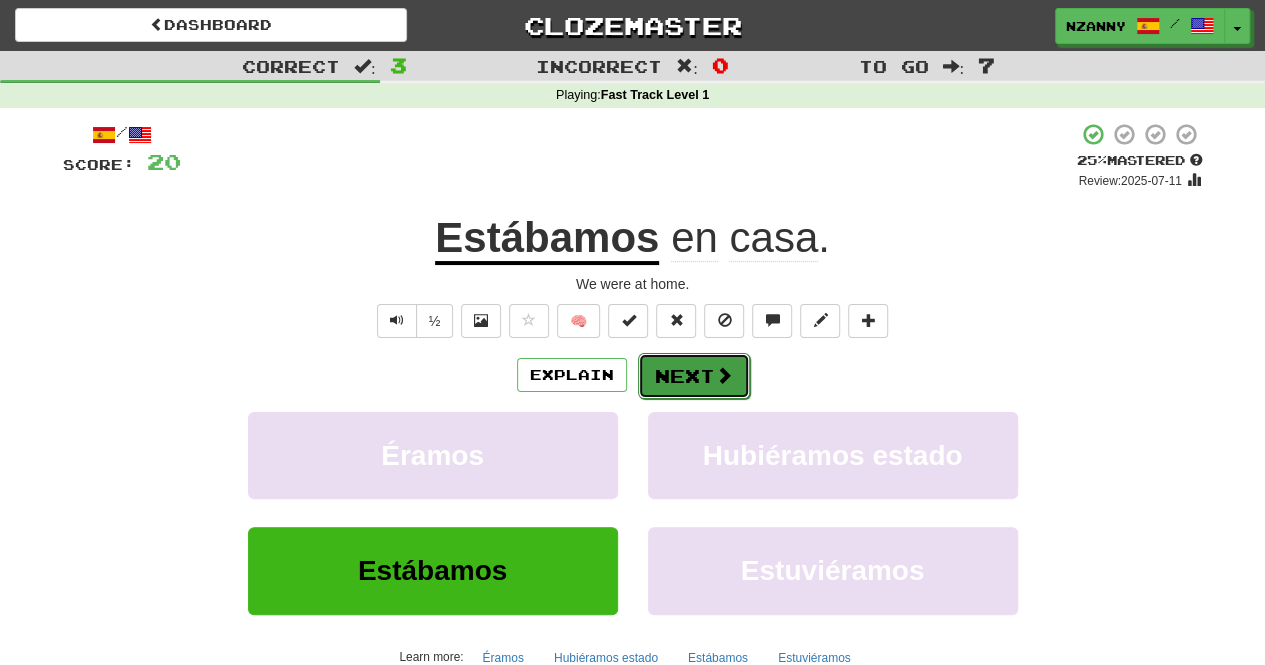 click on "Next" at bounding box center (694, 376) 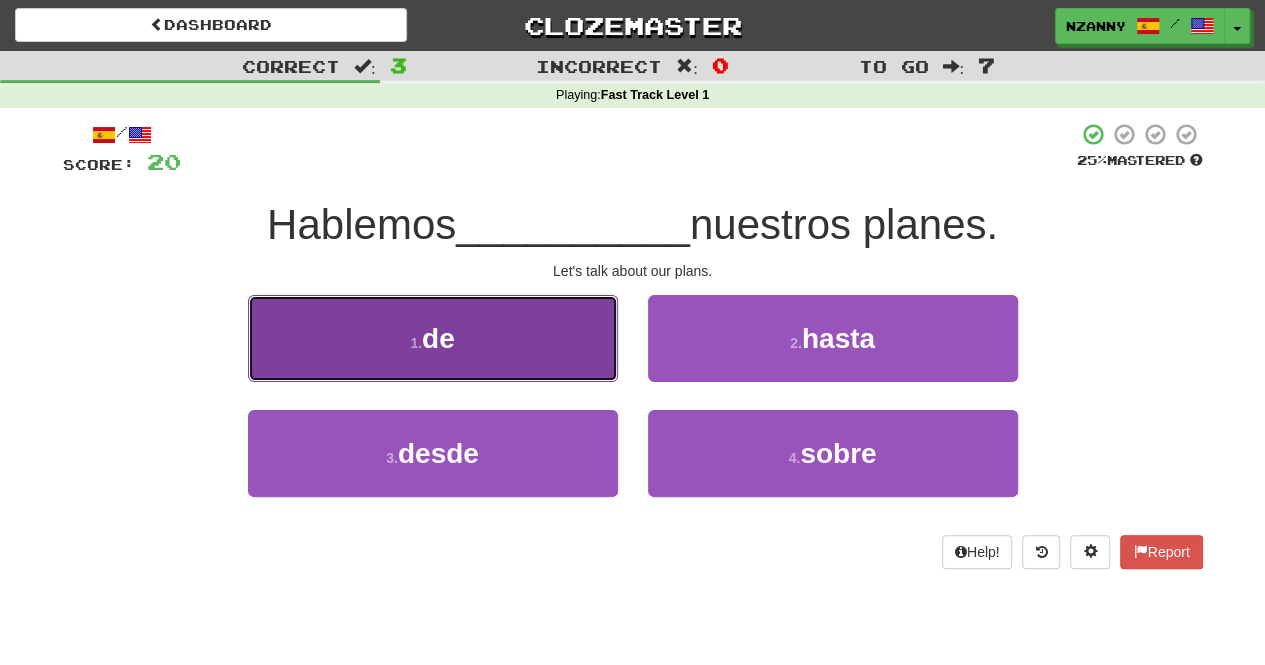 click on "1 .  de" at bounding box center (433, 338) 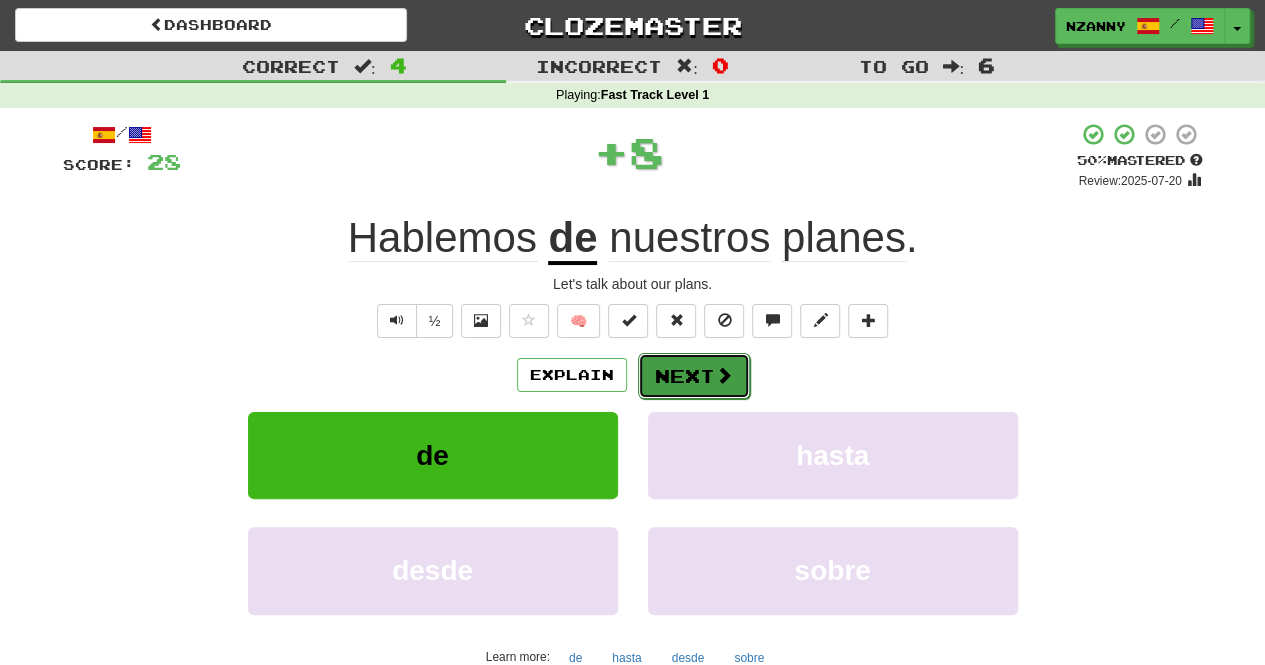 click on "Next" at bounding box center [694, 376] 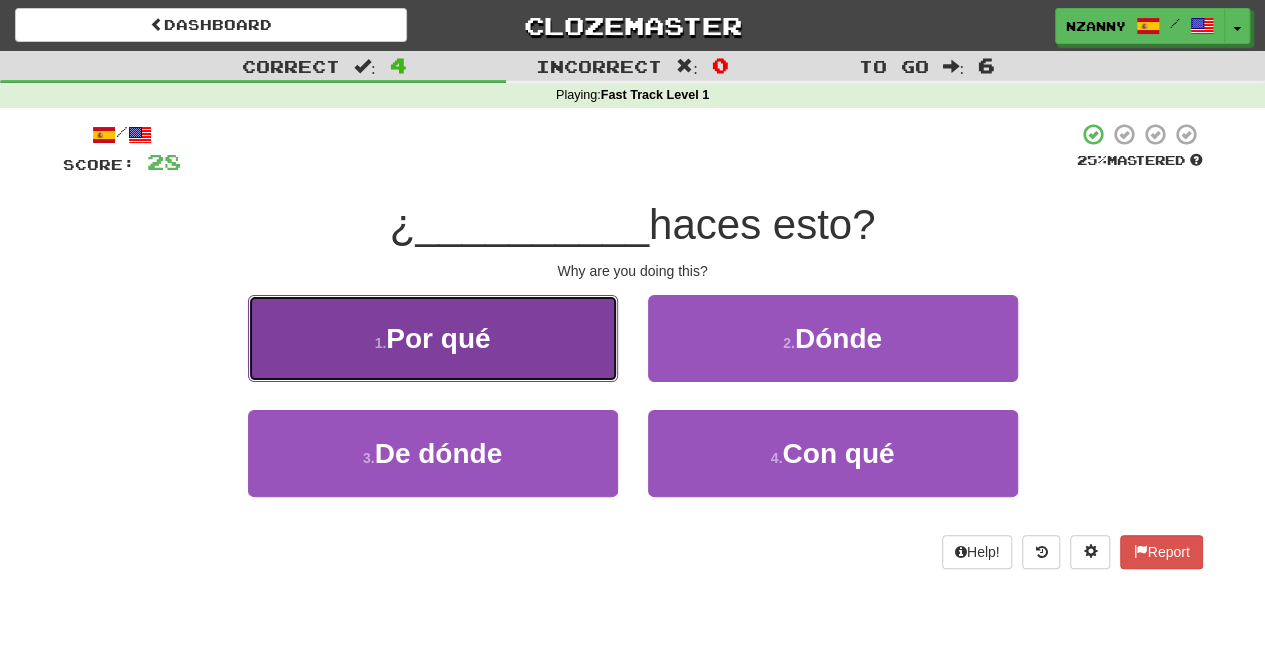 click on "1 .  Por qué" at bounding box center [433, 338] 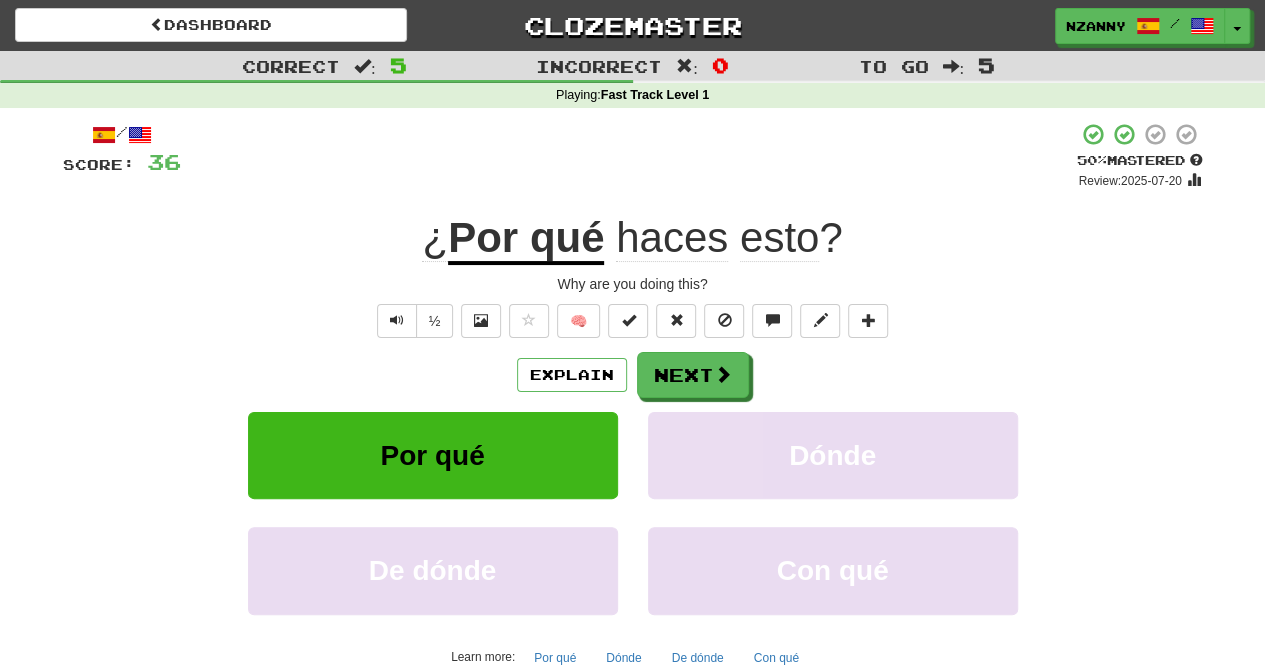 click on "haces" at bounding box center [672, 238] 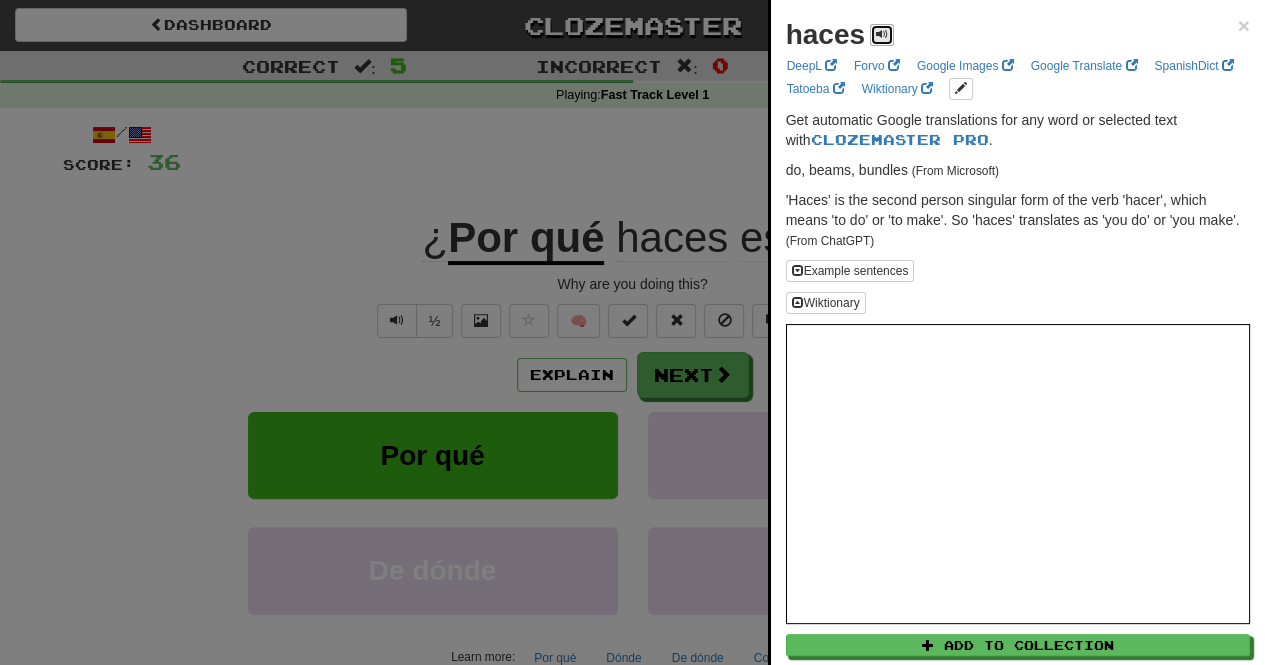 click at bounding box center (882, 34) 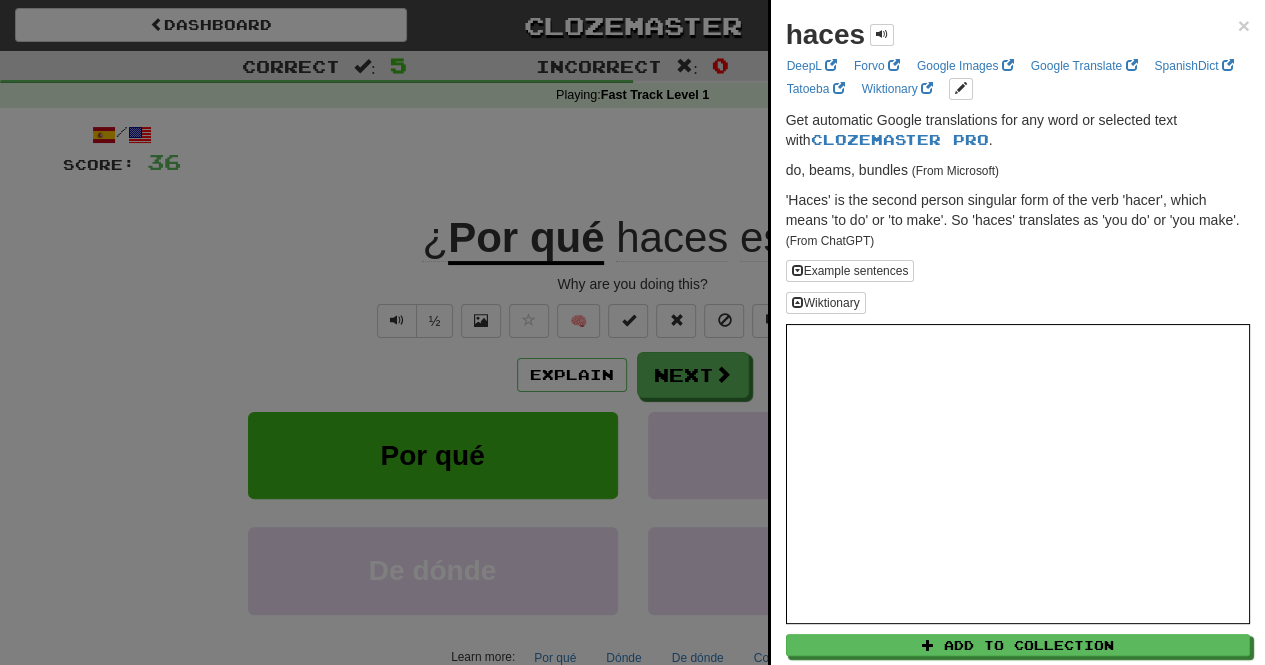 click at bounding box center (632, 332) 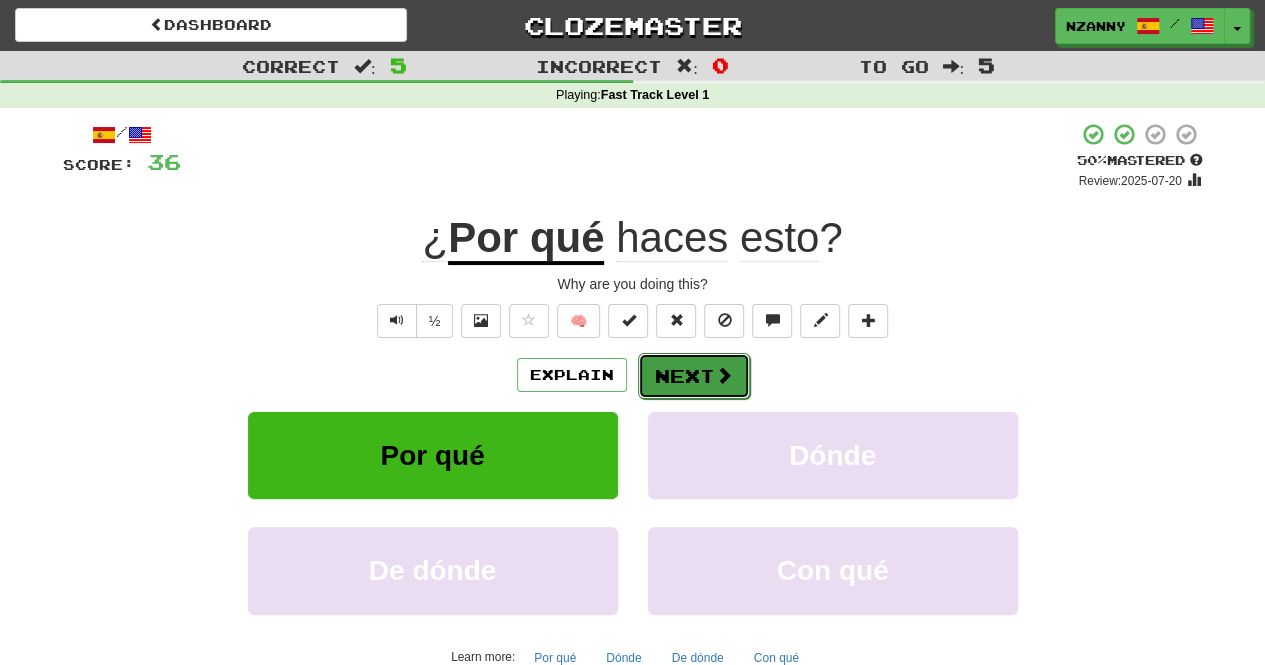 click on "Next" at bounding box center (694, 376) 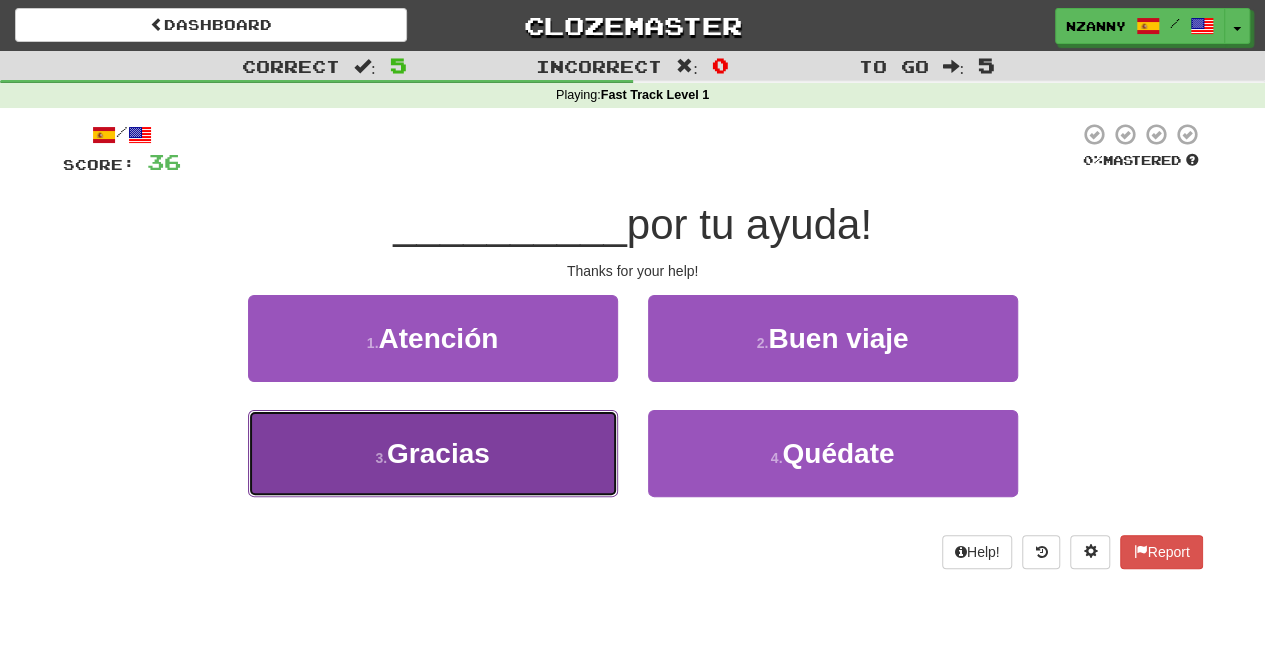 click on "3 .  Gracias" at bounding box center (433, 453) 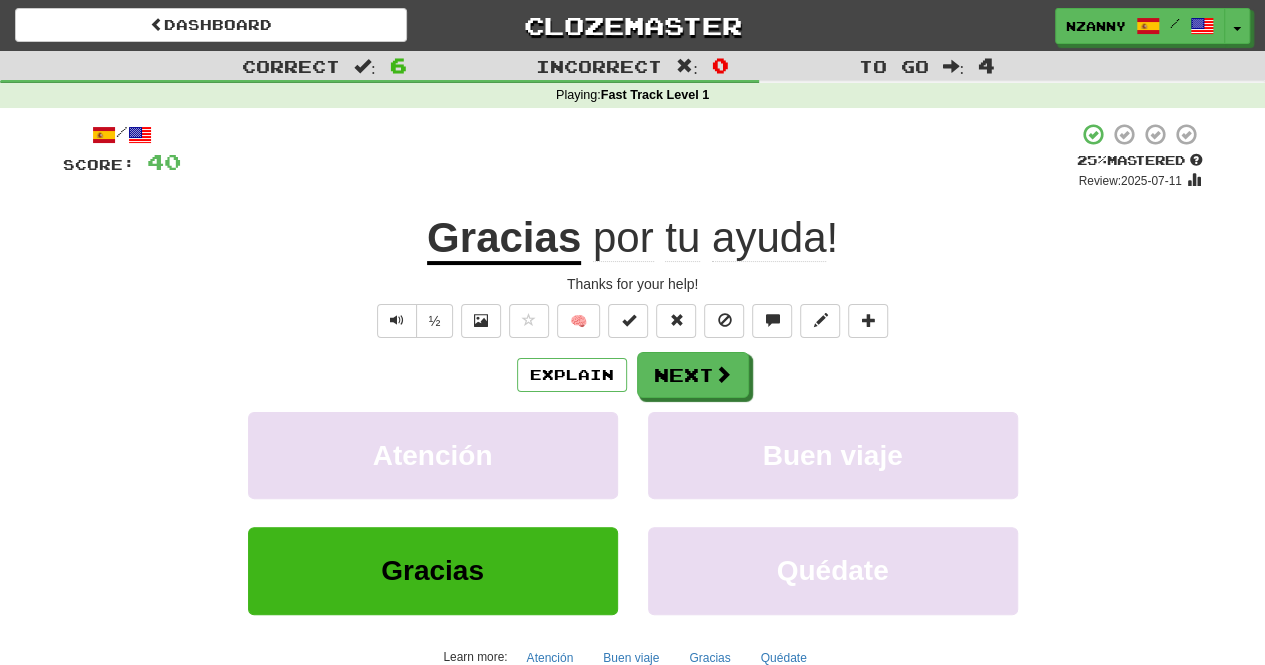 click on "ayuda" at bounding box center (769, 238) 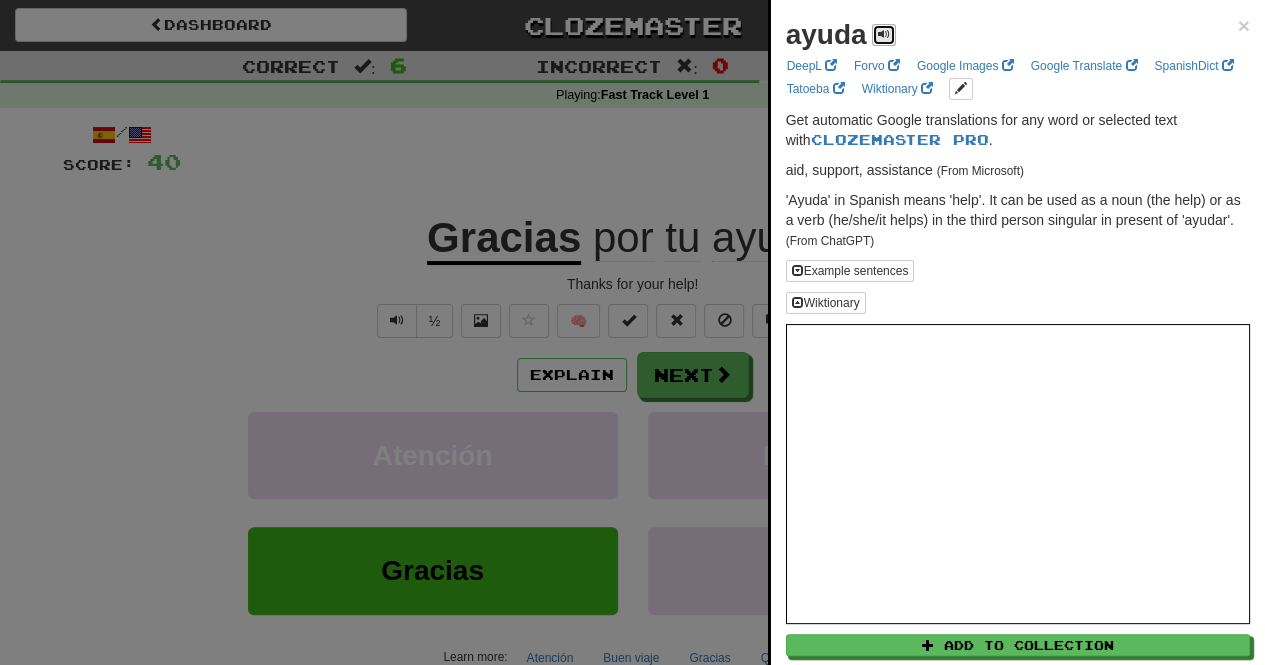 click at bounding box center (884, 34) 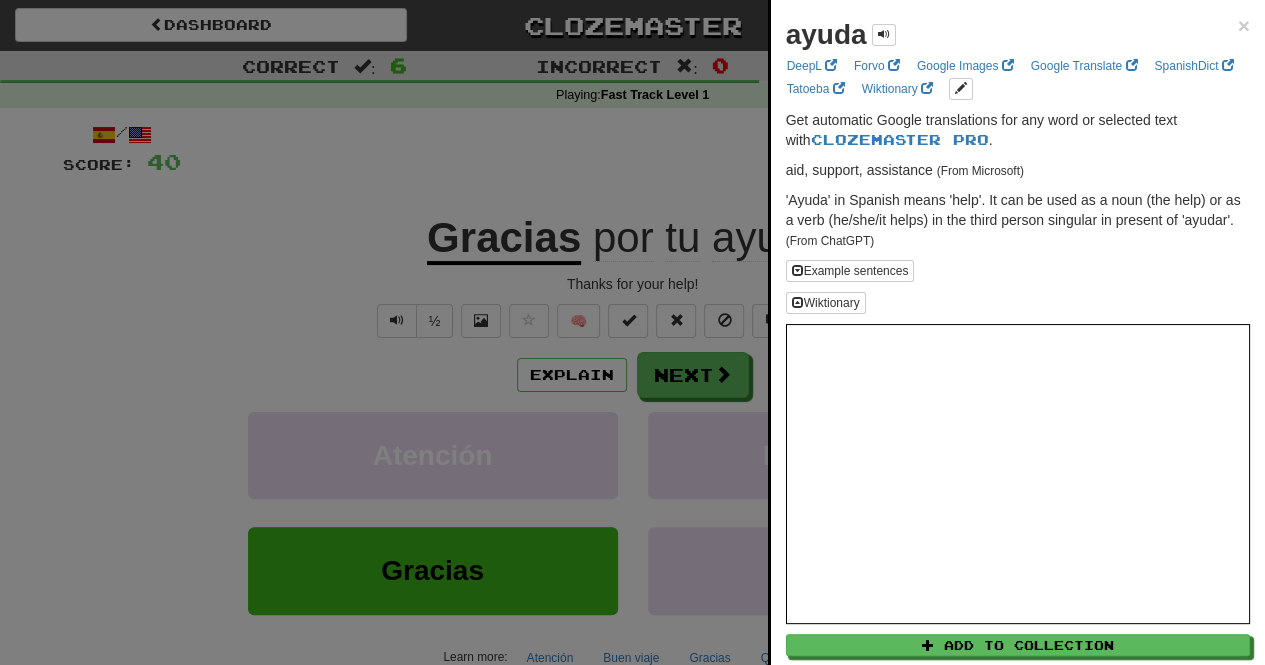click at bounding box center (632, 332) 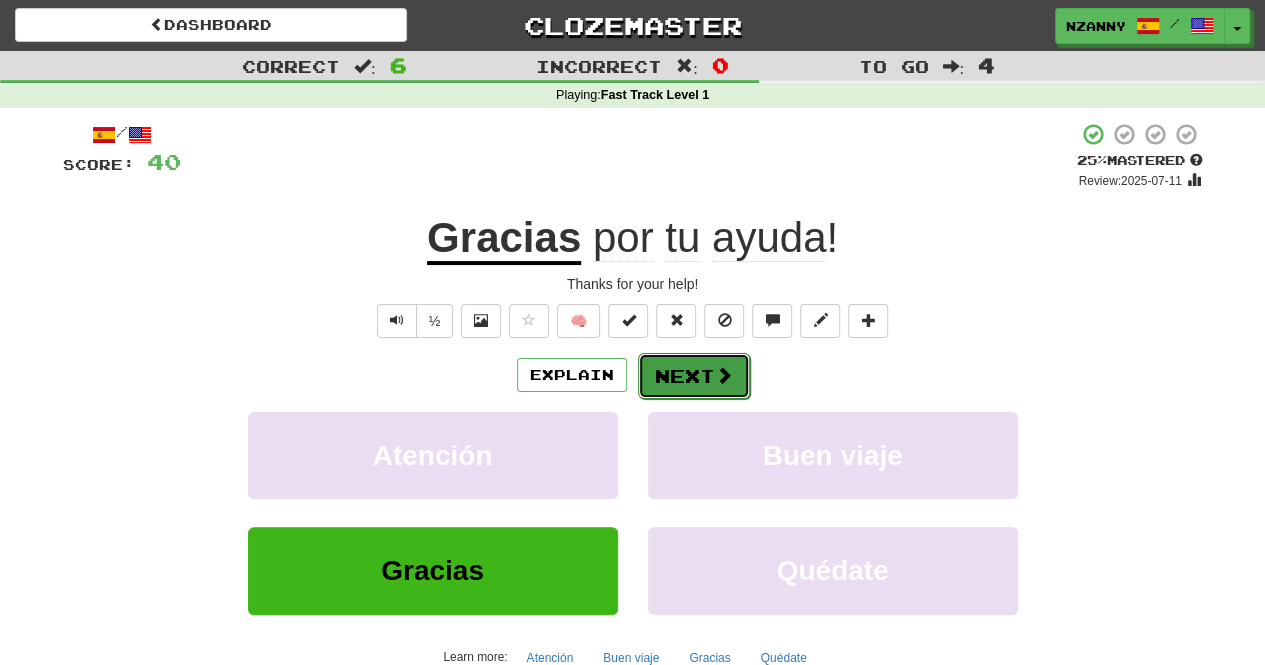 click on "Next" at bounding box center [694, 376] 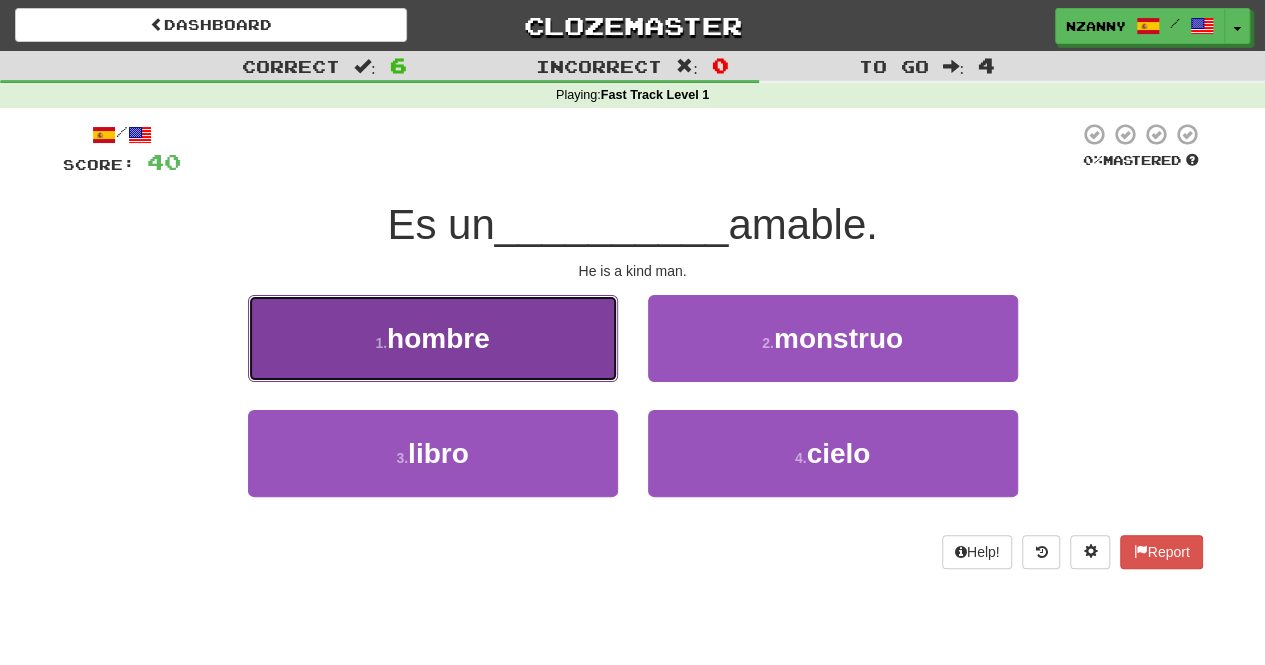 click on "1 .  hombre" at bounding box center (433, 338) 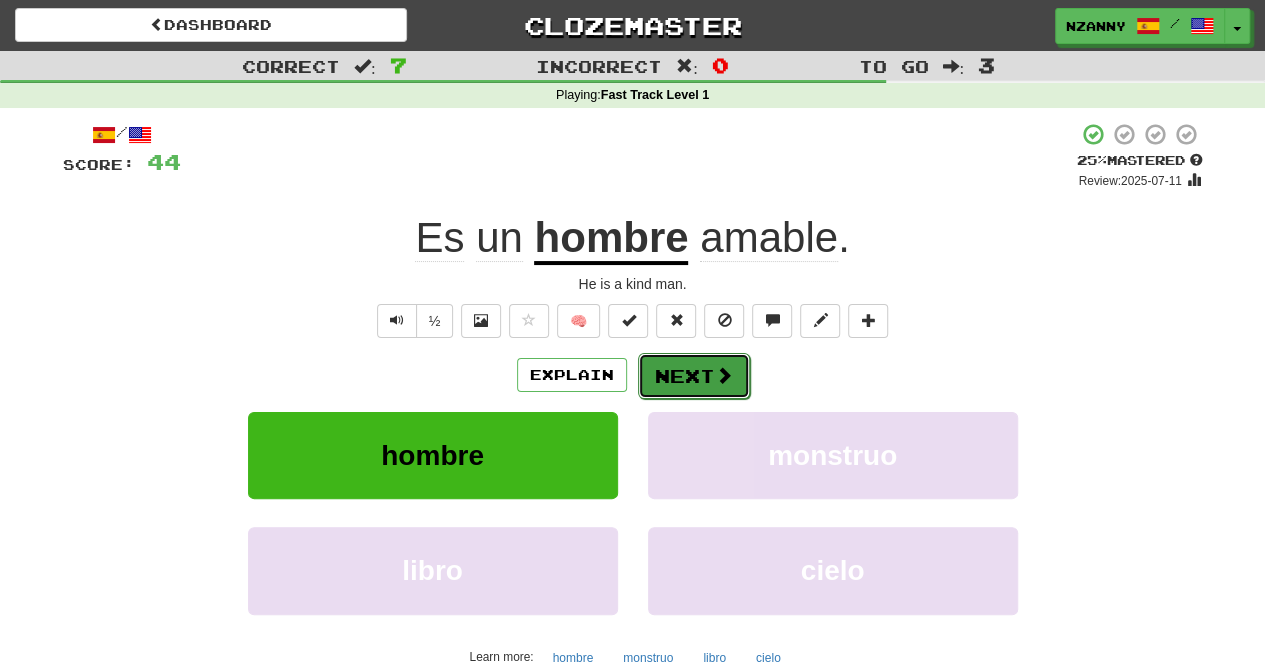 click on "Next" at bounding box center (694, 376) 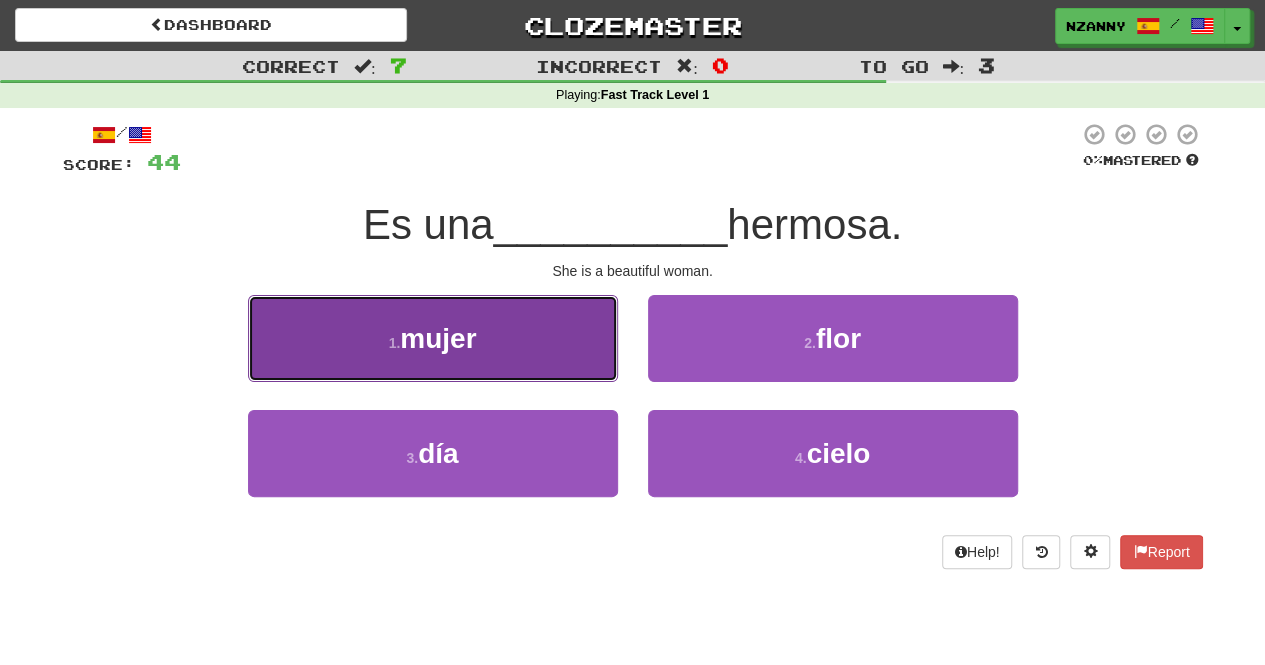 click on "1 .  mujer" at bounding box center [433, 338] 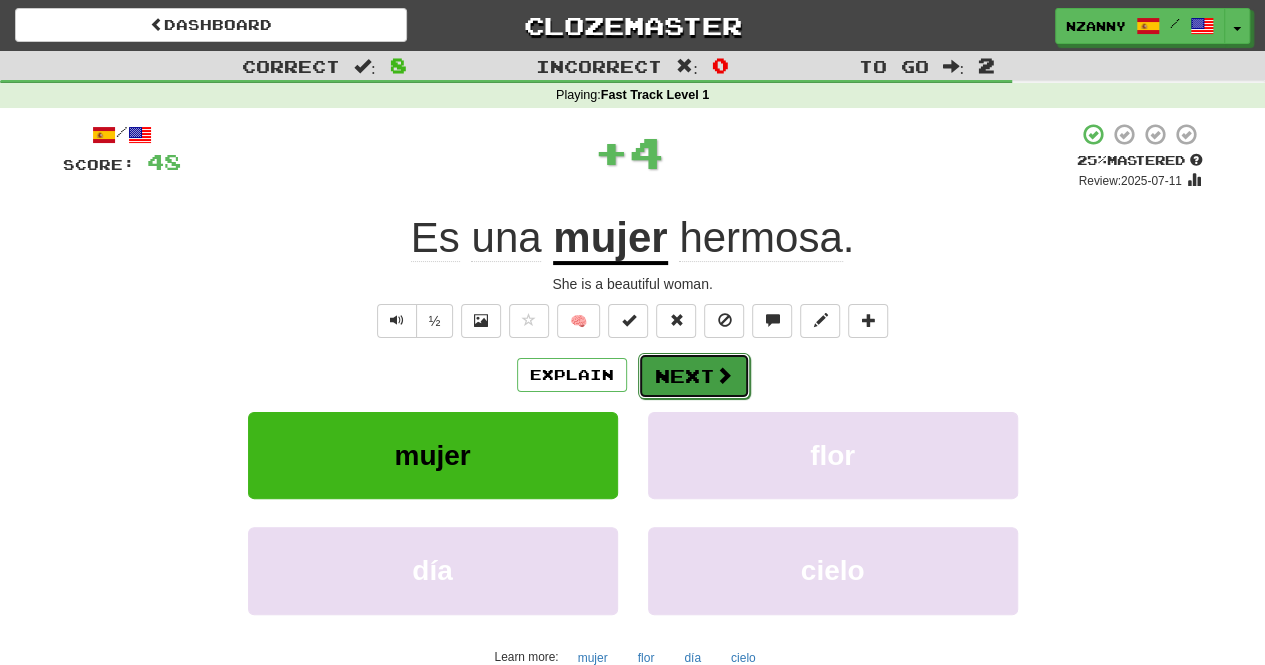 click on "Next" at bounding box center (694, 376) 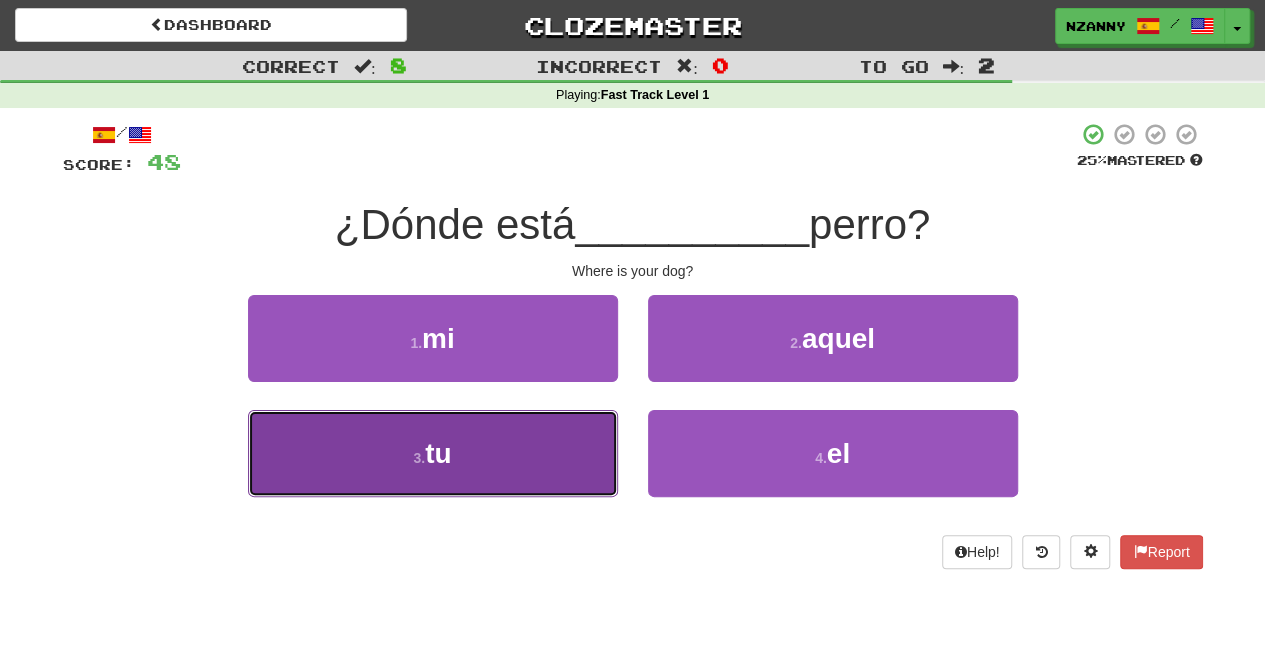 click on "3 .  tu" at bounding box center (433, 453) 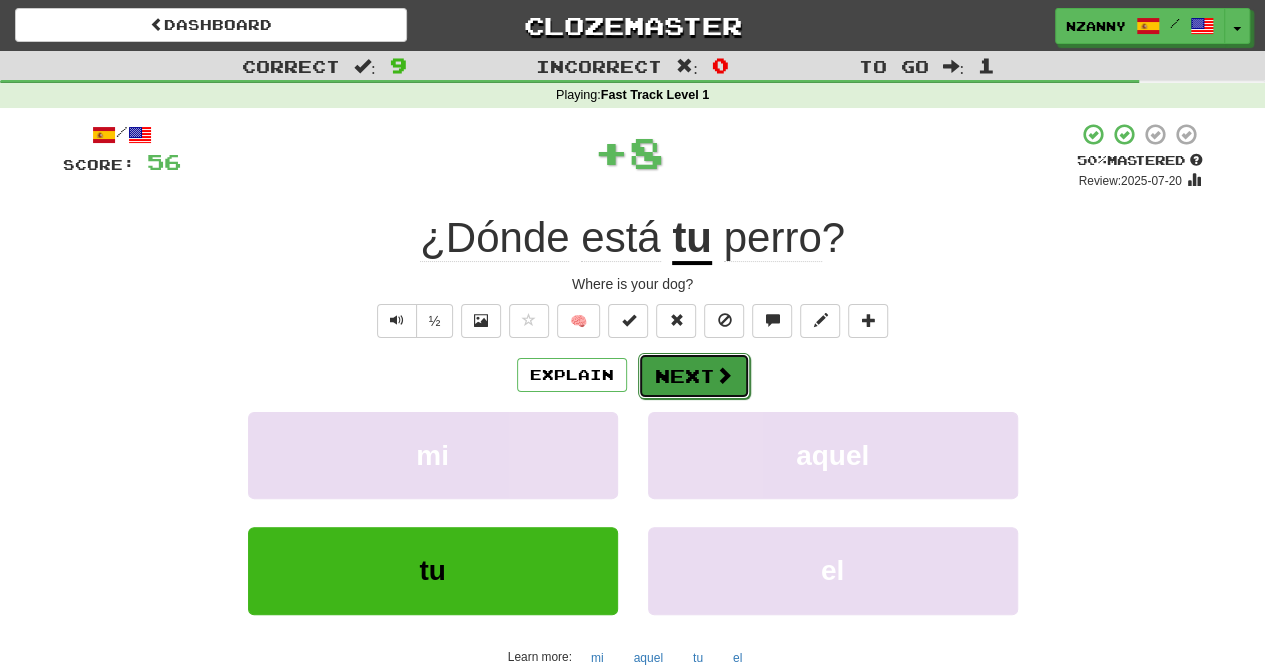 click on "Next" at bounding box center (694, 376) 